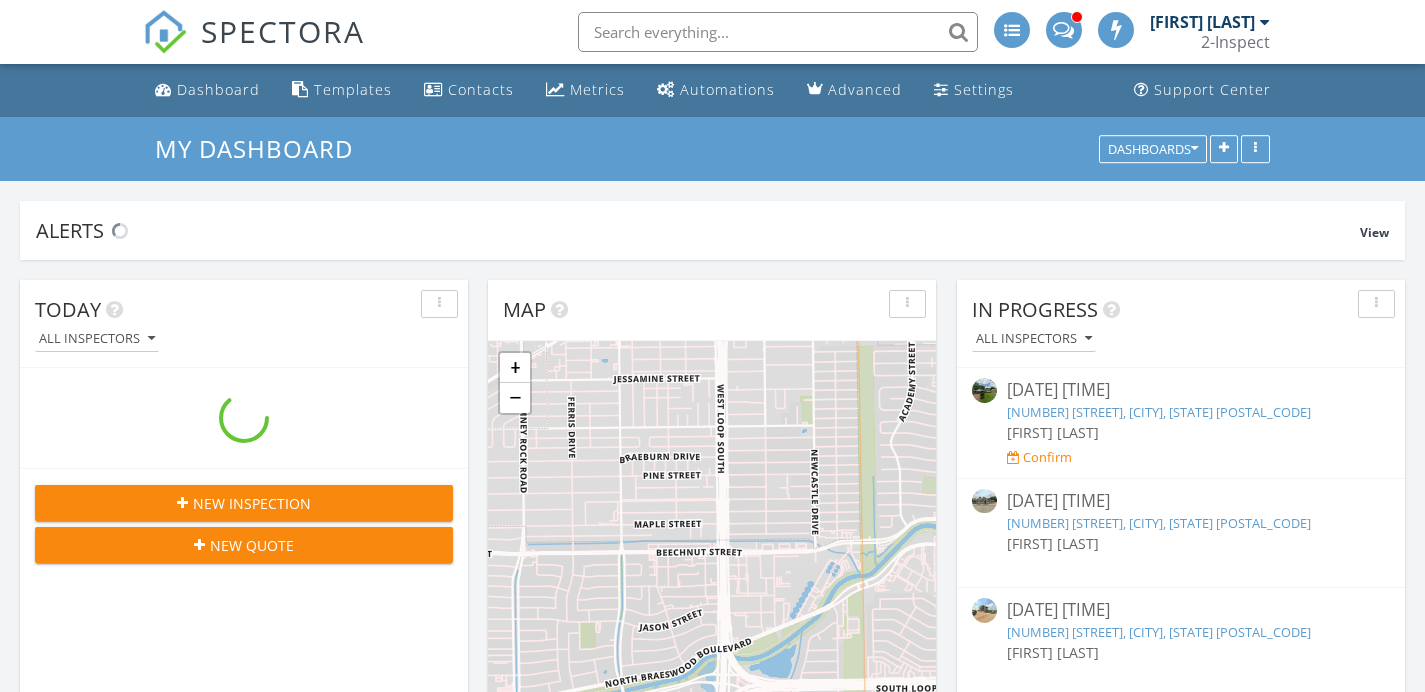 scroll, scrollTop: 0, scrollLeft: 0, axis: both 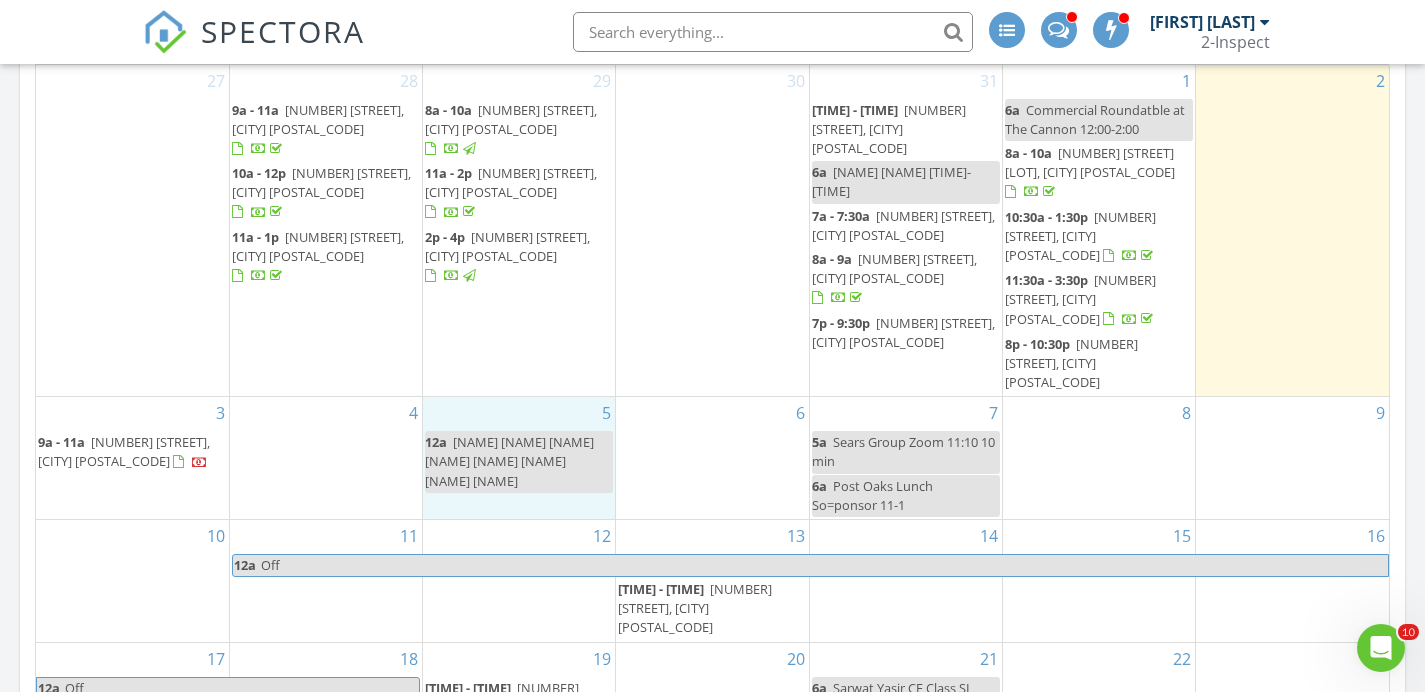 click on "5
12a
lawrence Perreau AAREA Happy Hour PF Chang SL T..." at bounding box center (519, 458) 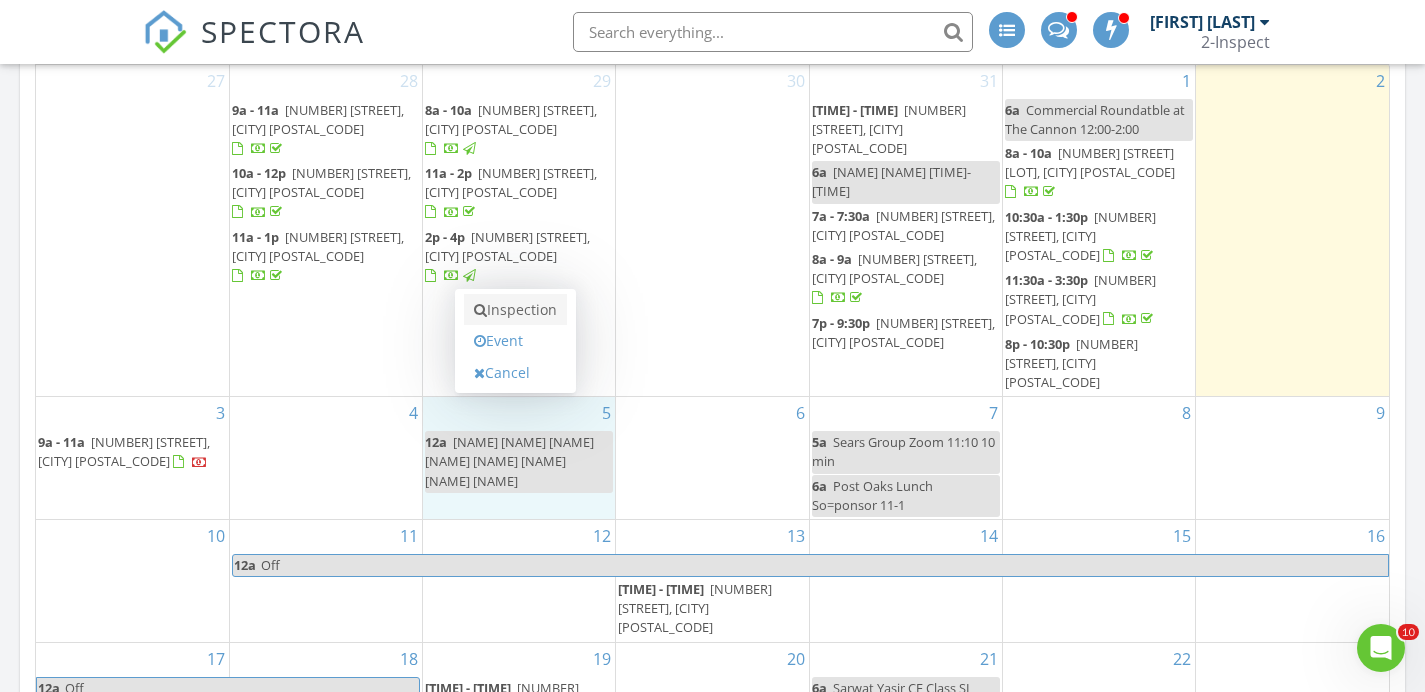 click on "Inspection" at bounding box center [515, 310] 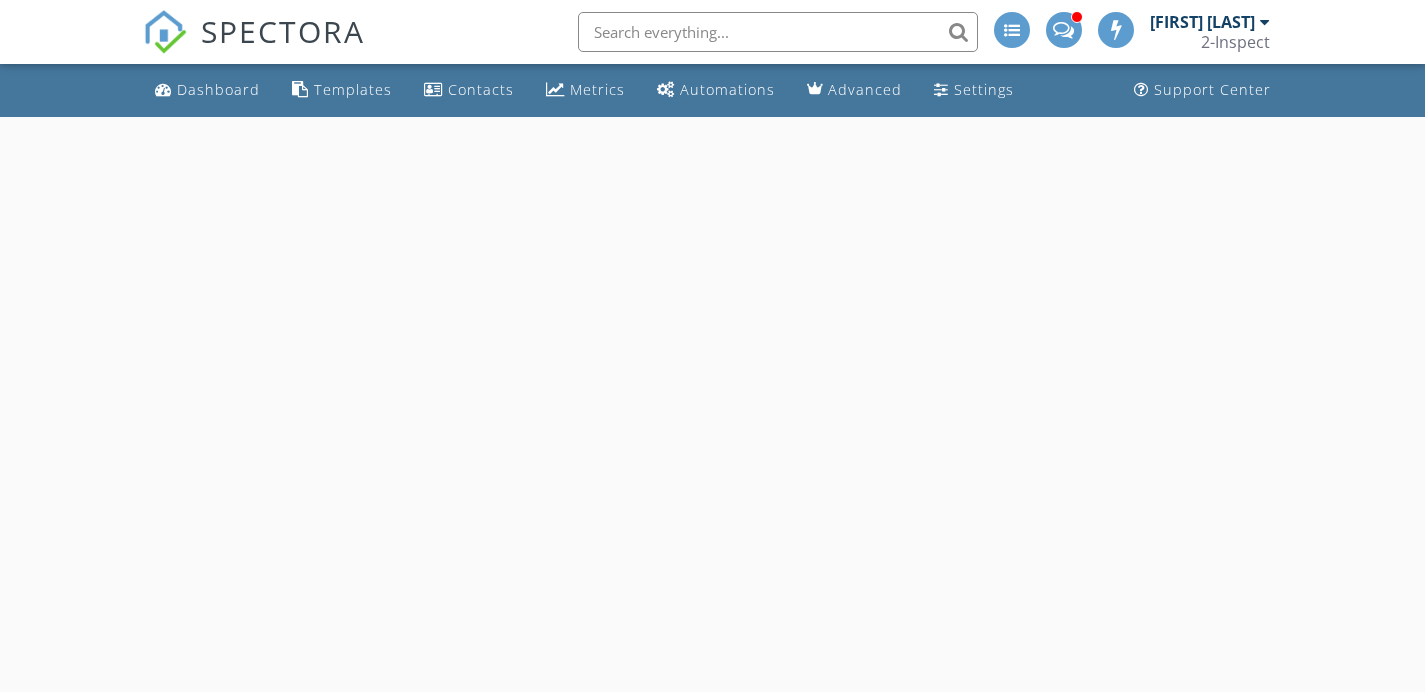 scroll, scrollTop: 0, scrollLeft: 0, axis: both 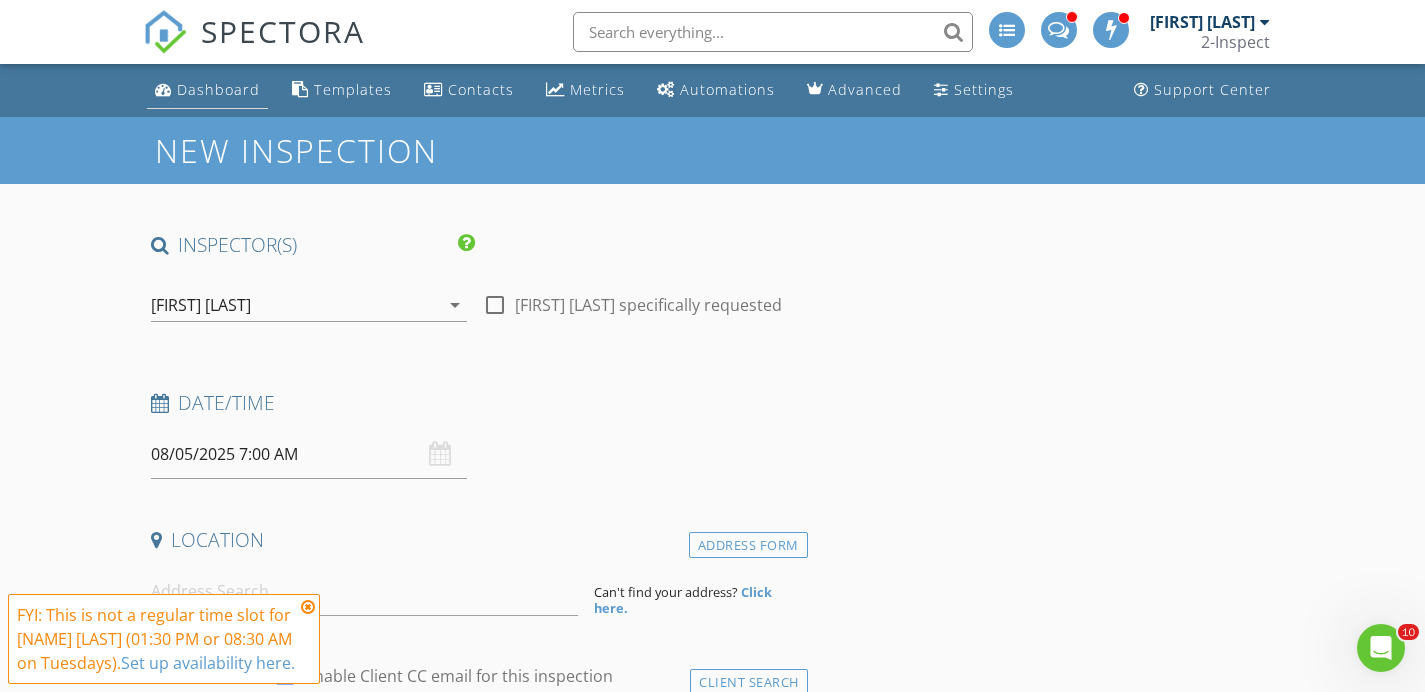 click on "Dashboard" at bounding box center [218, 89] 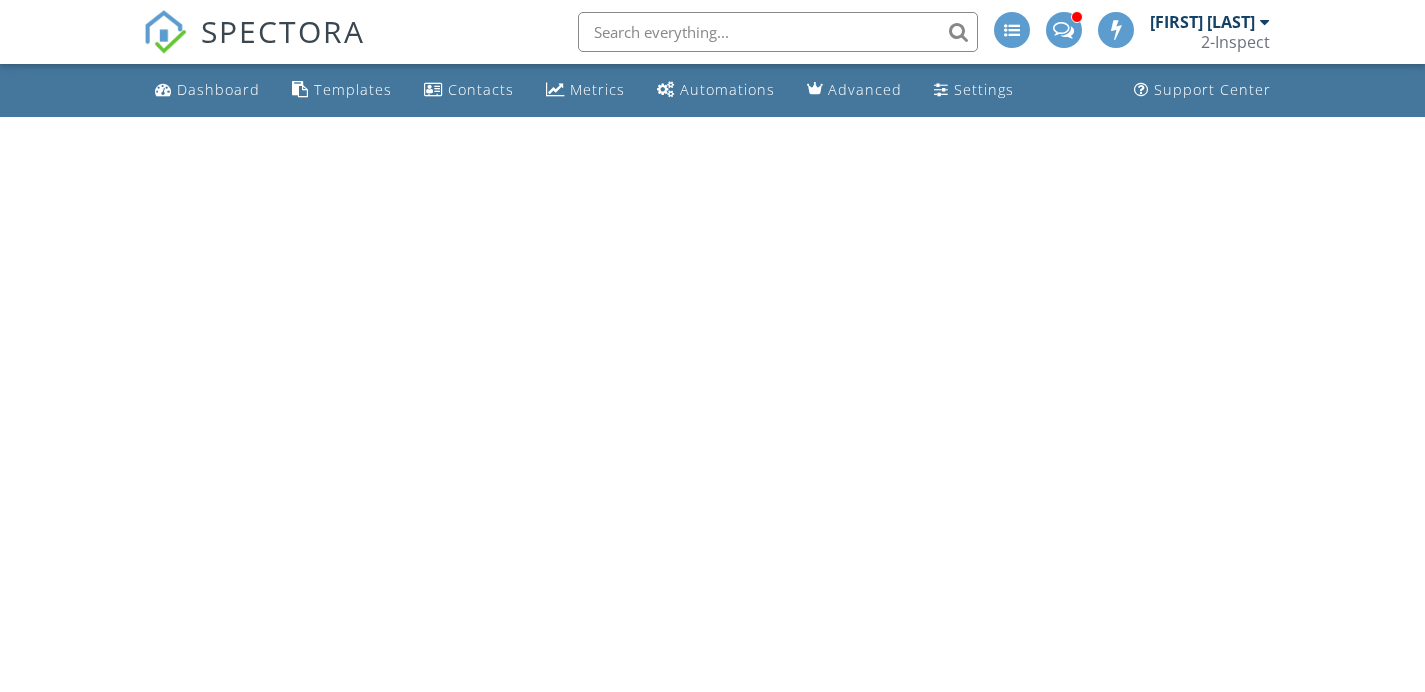 scroll, scrollTop: 0, scrollLeft: 0, axis: both 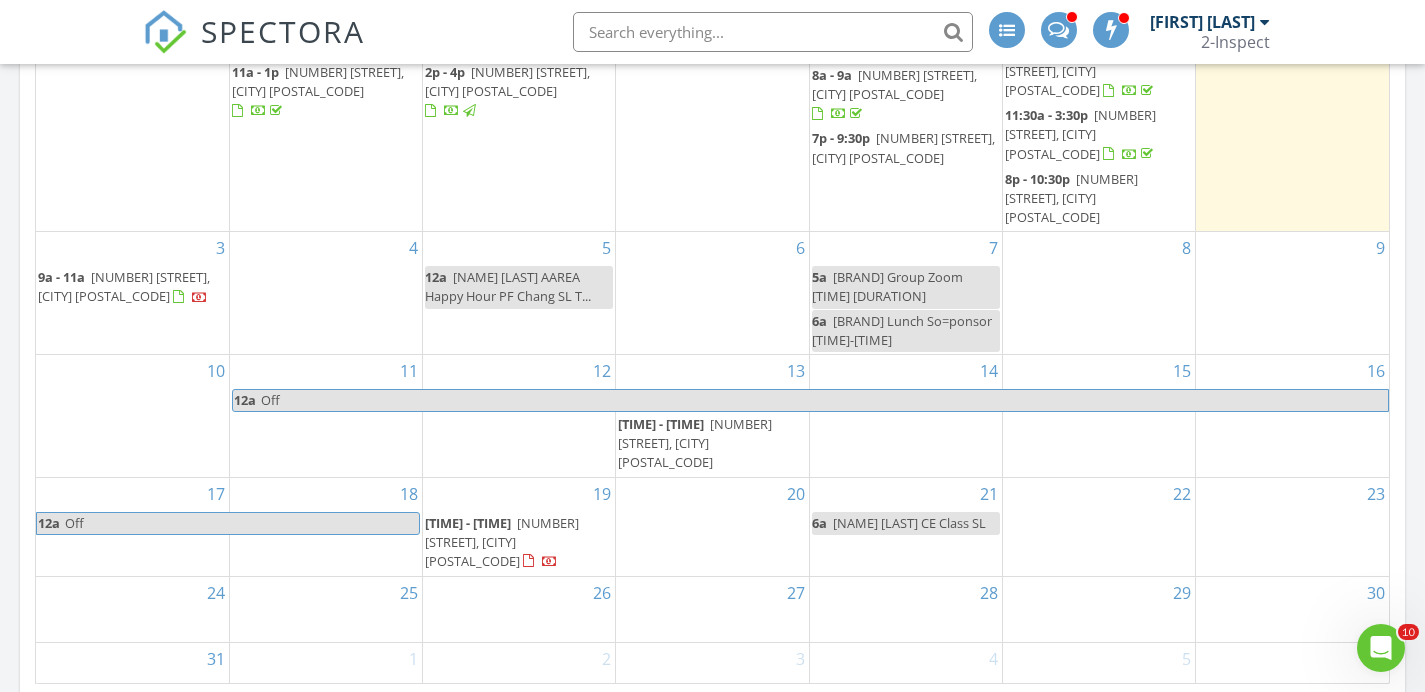 click on "[NAME] [NAME] [NAME] [NAME] [NAME] [NAME] [NAME] [NAME]" at bounding box center [508, 286] 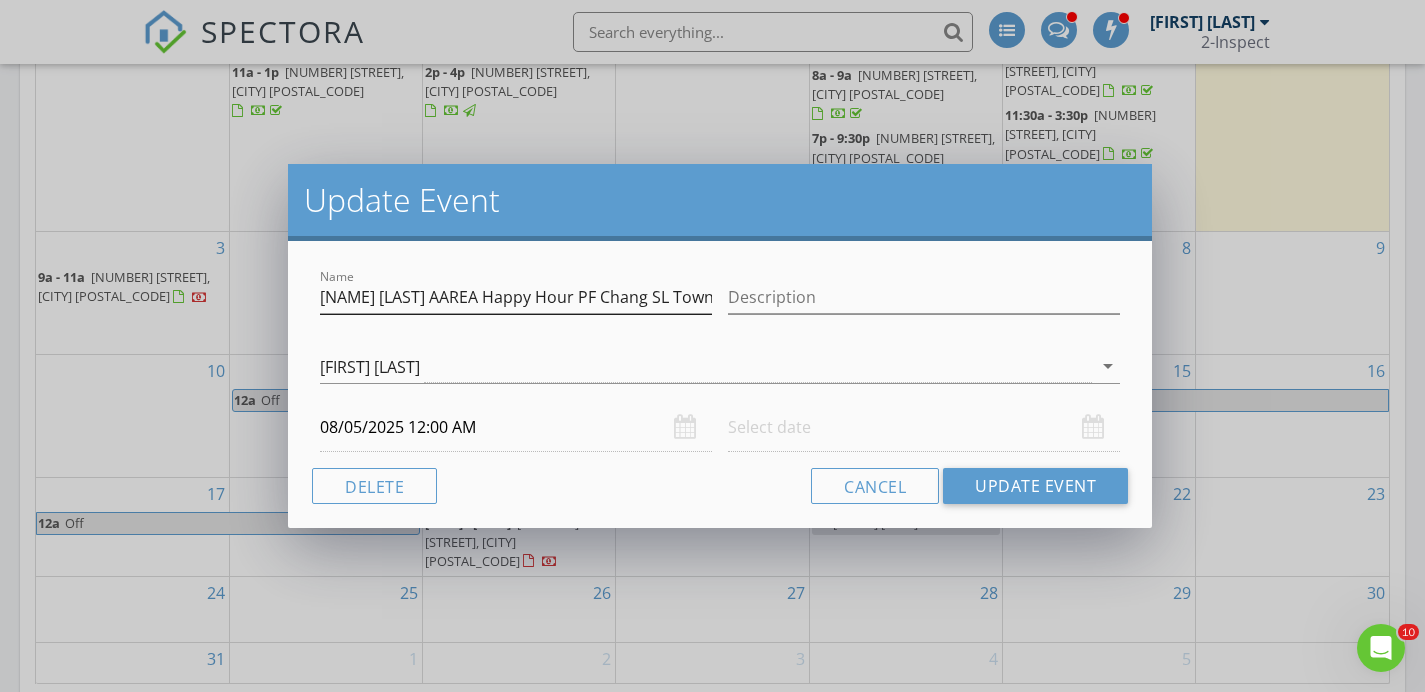 scroll, scrollTop: 0, scrollLeft: 80, axis: horizontal 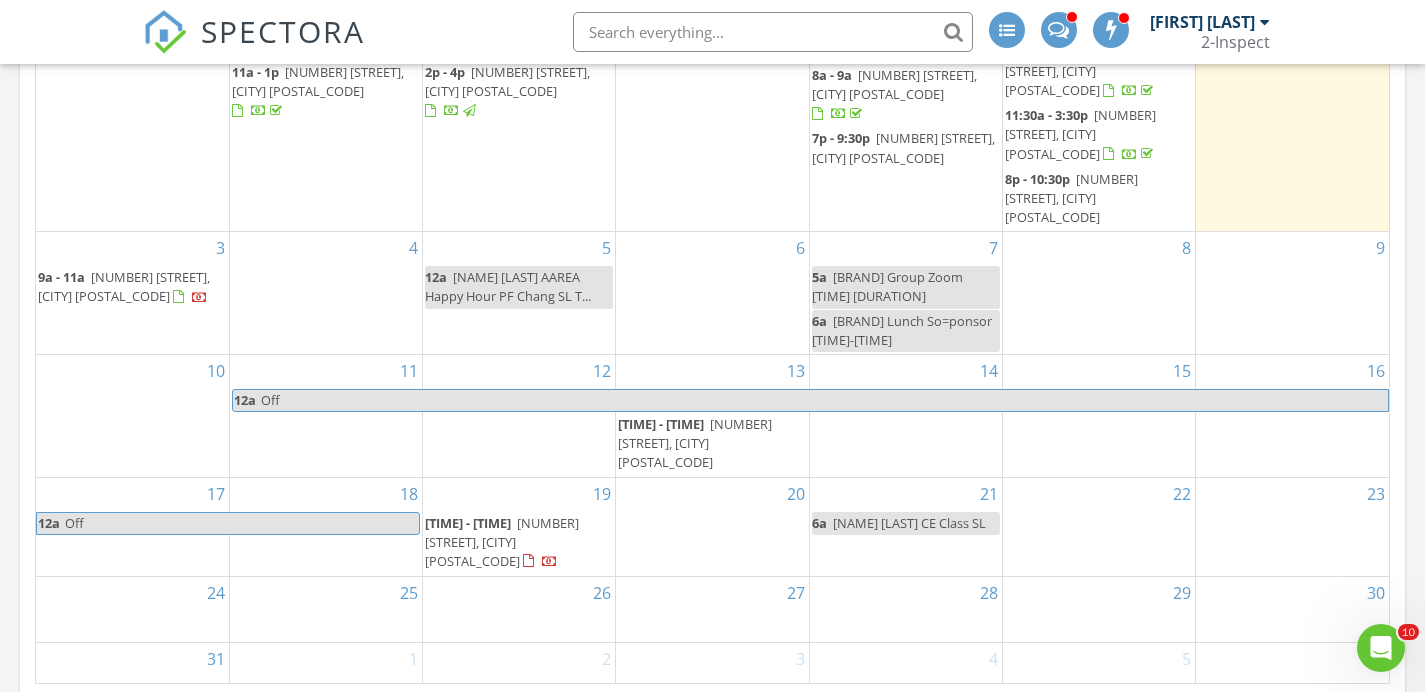 click at bounding box center [712, 346] 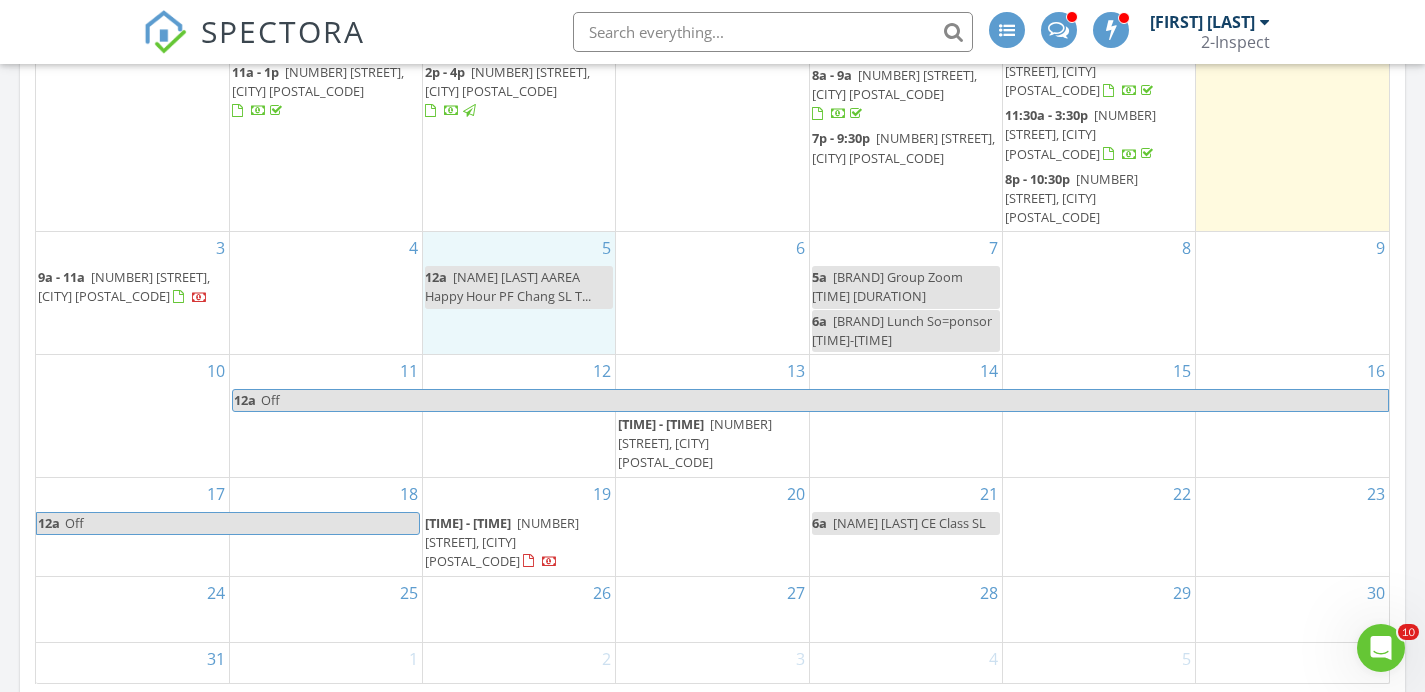 click on "[NUMBER] [NUMBER] [NAME] [NAME] [NAME] [NAME] [NAME] [NAME] [NAME] [NAME]" at bounding box center (519, 293) 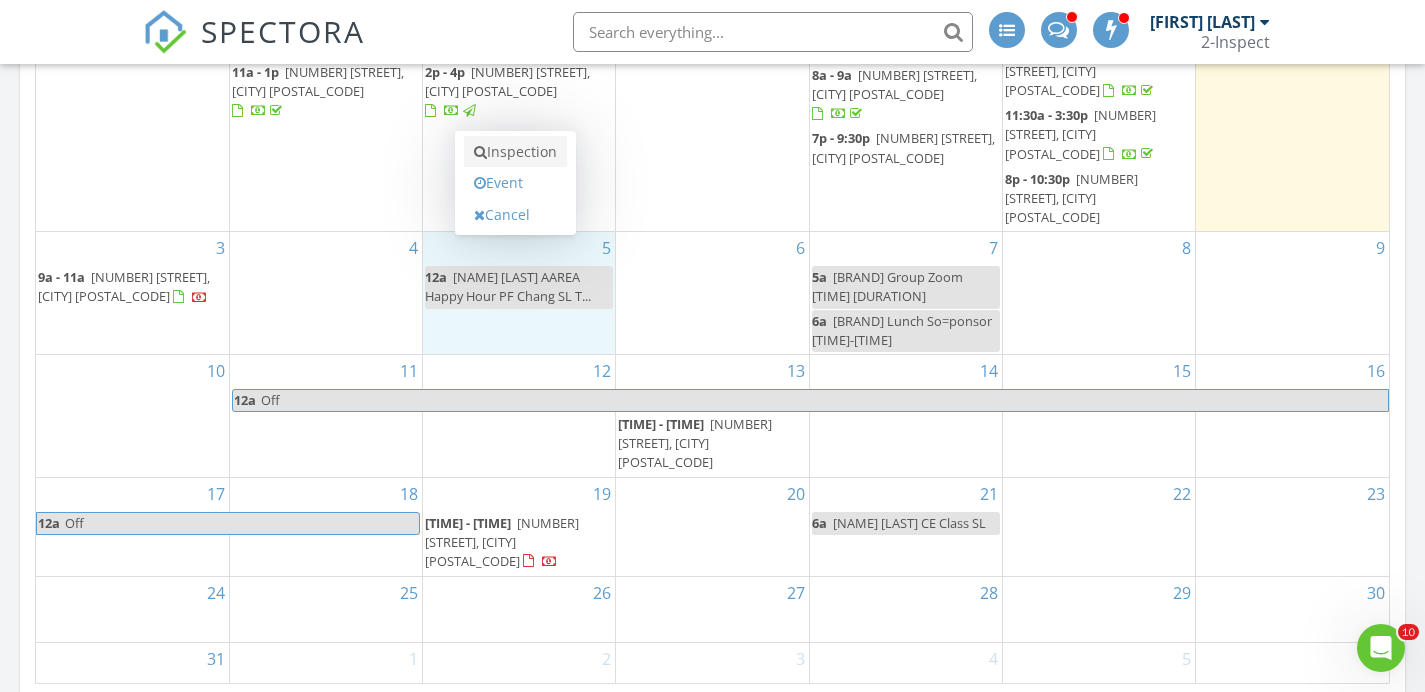 click on "Inspection" at bounding box center [515, 152] 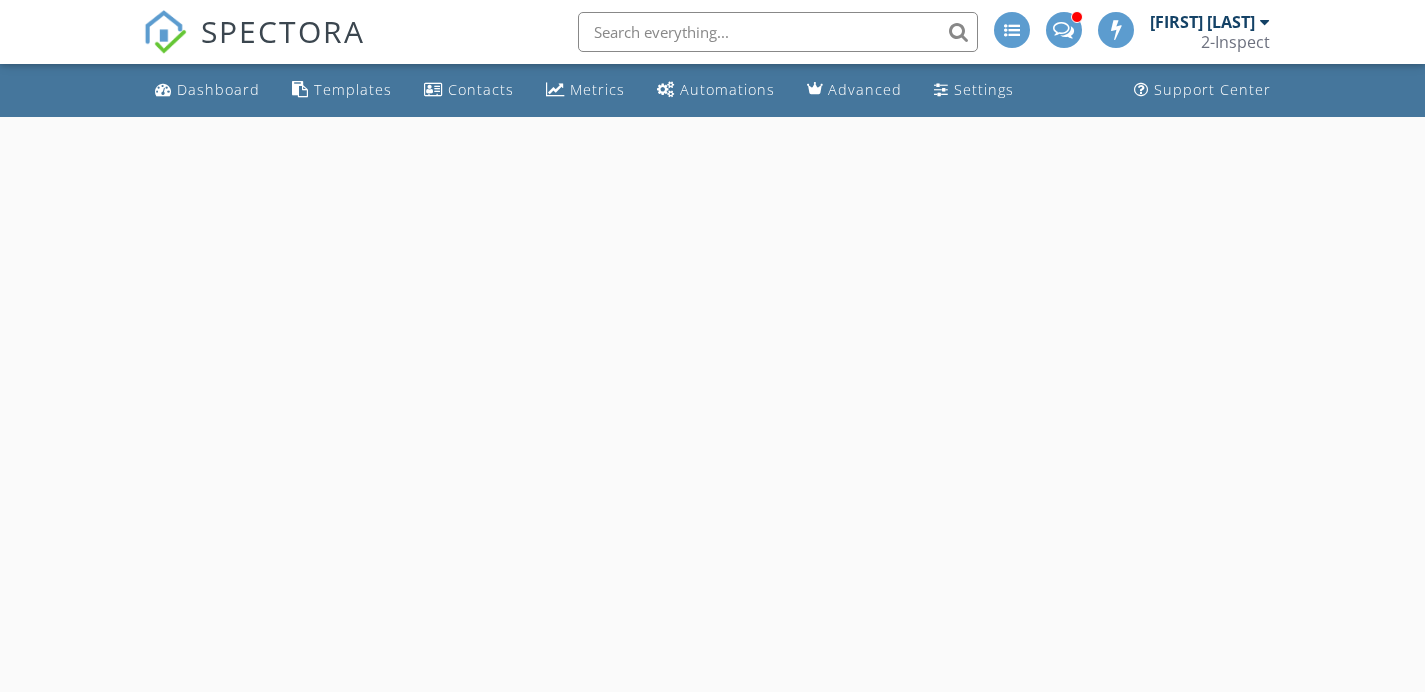 scroll, scrollTop: 0, scrollLeft: 0, axis: both 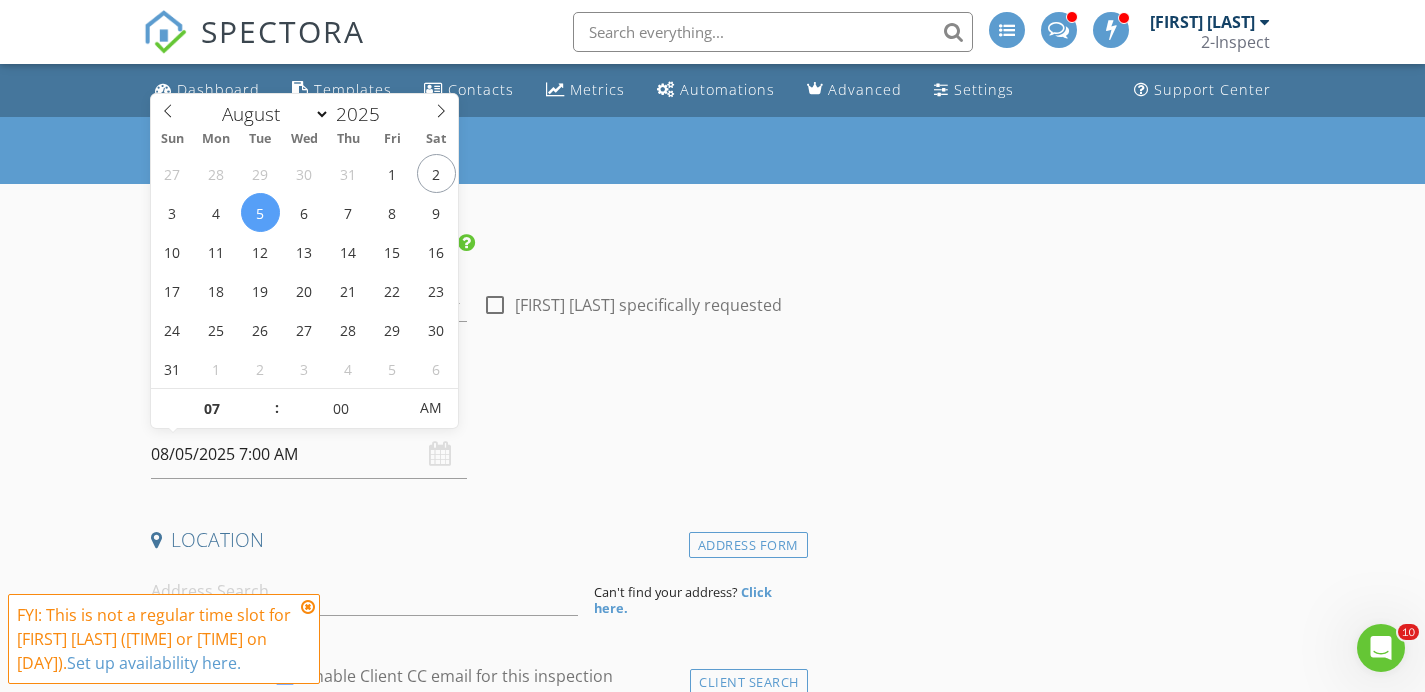 click on "08/05/2025 7:00 AM" at bounding box center (309, 454) 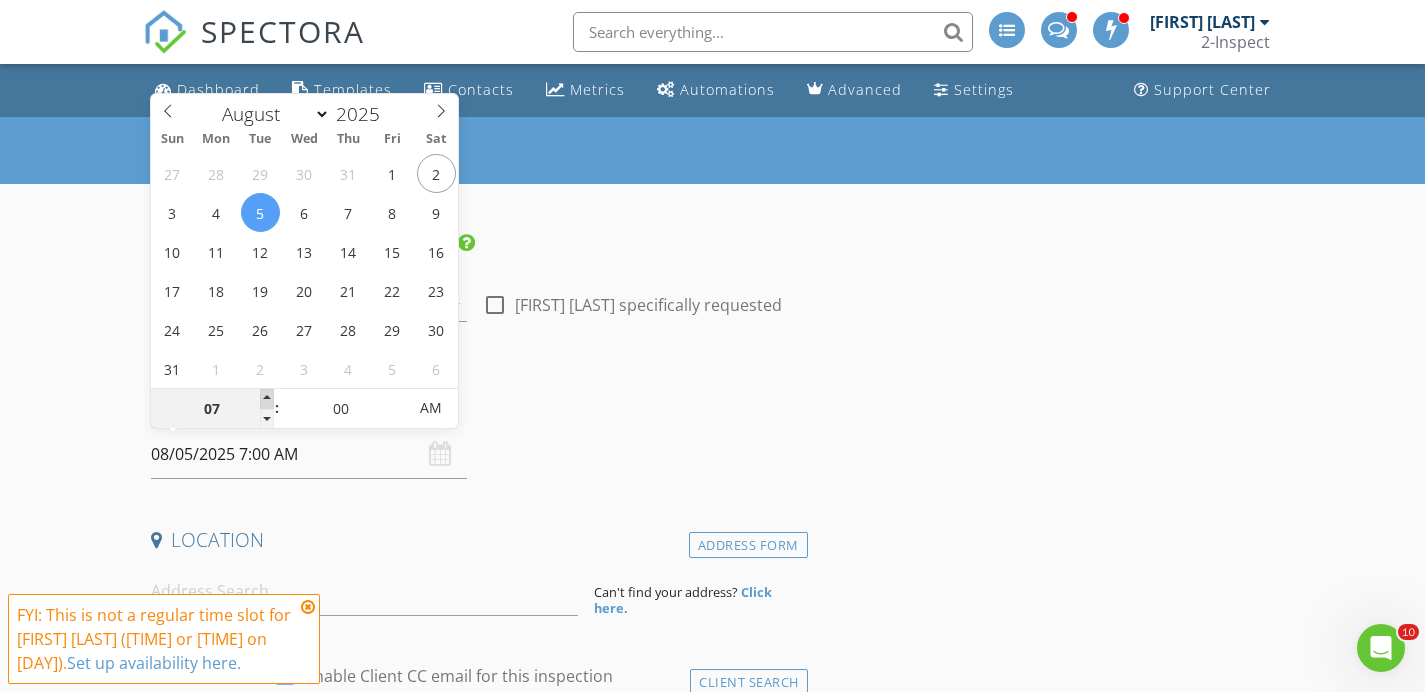 type on "08" 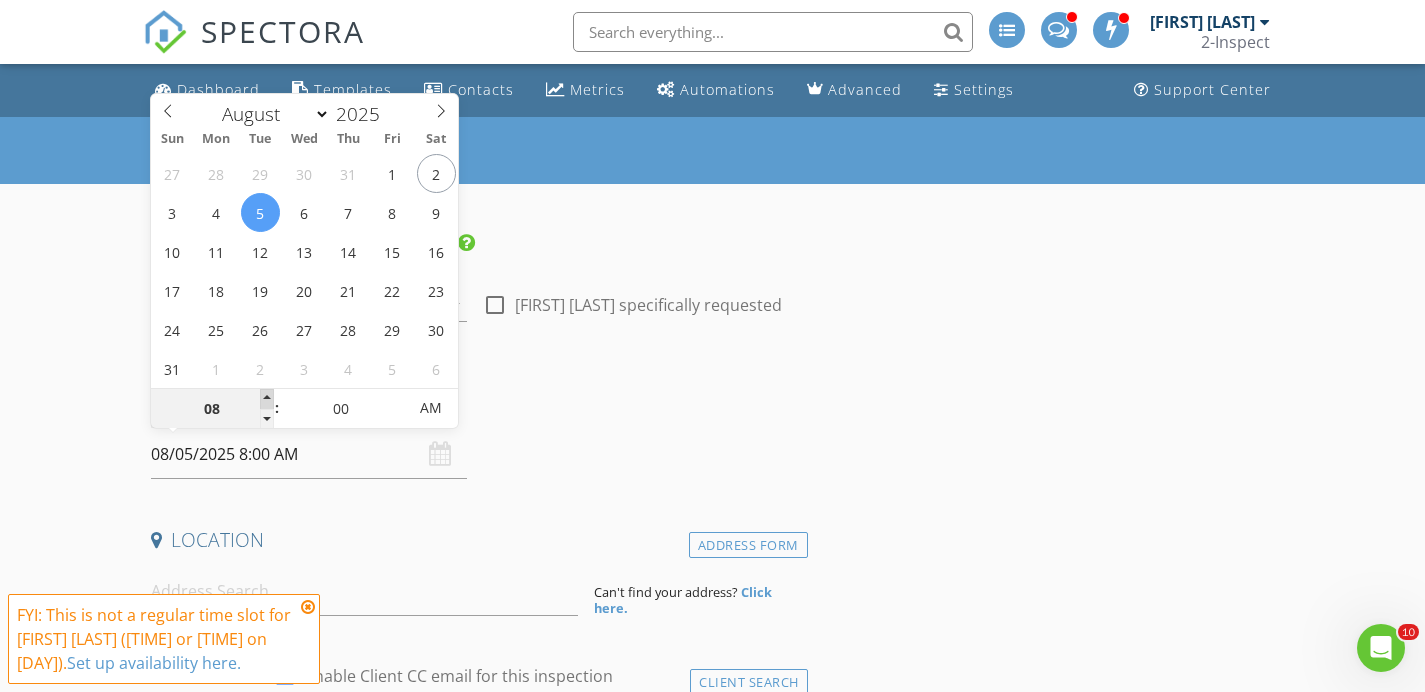 click at bounding box center [267, 399] 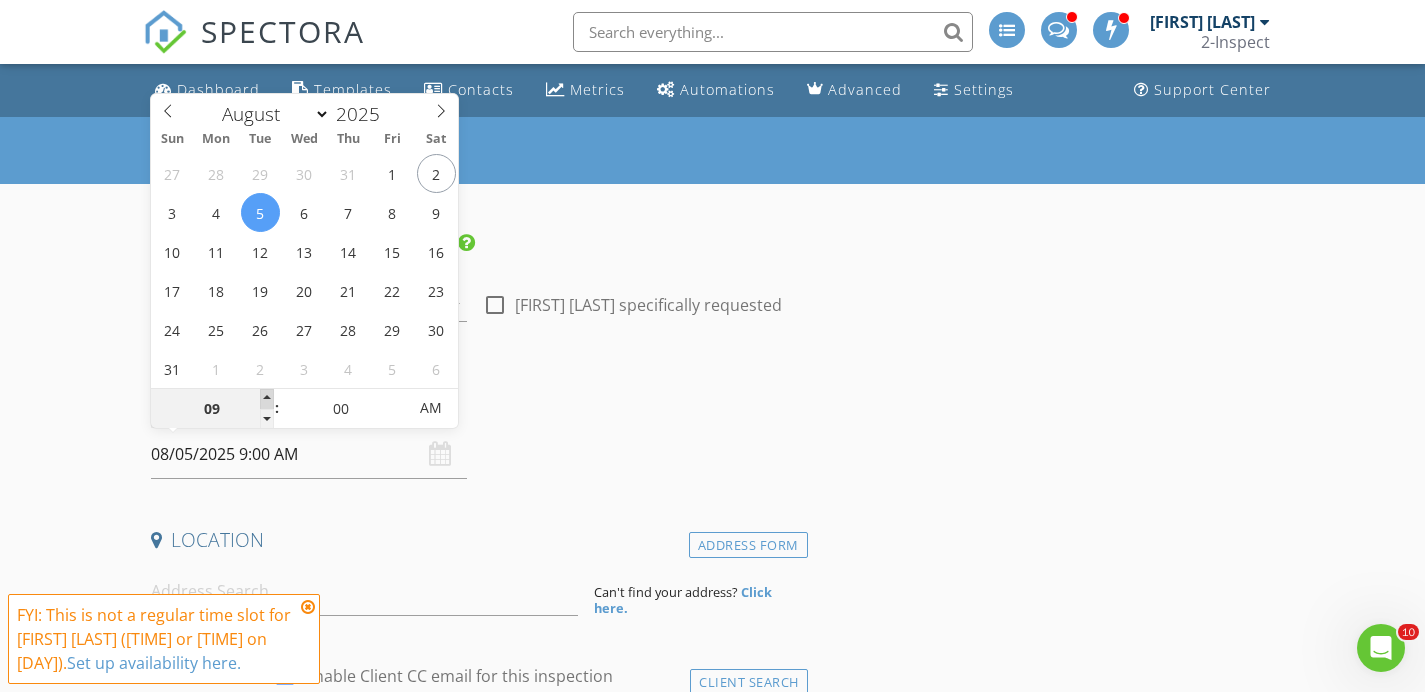 click at bounding box center (267, 399) 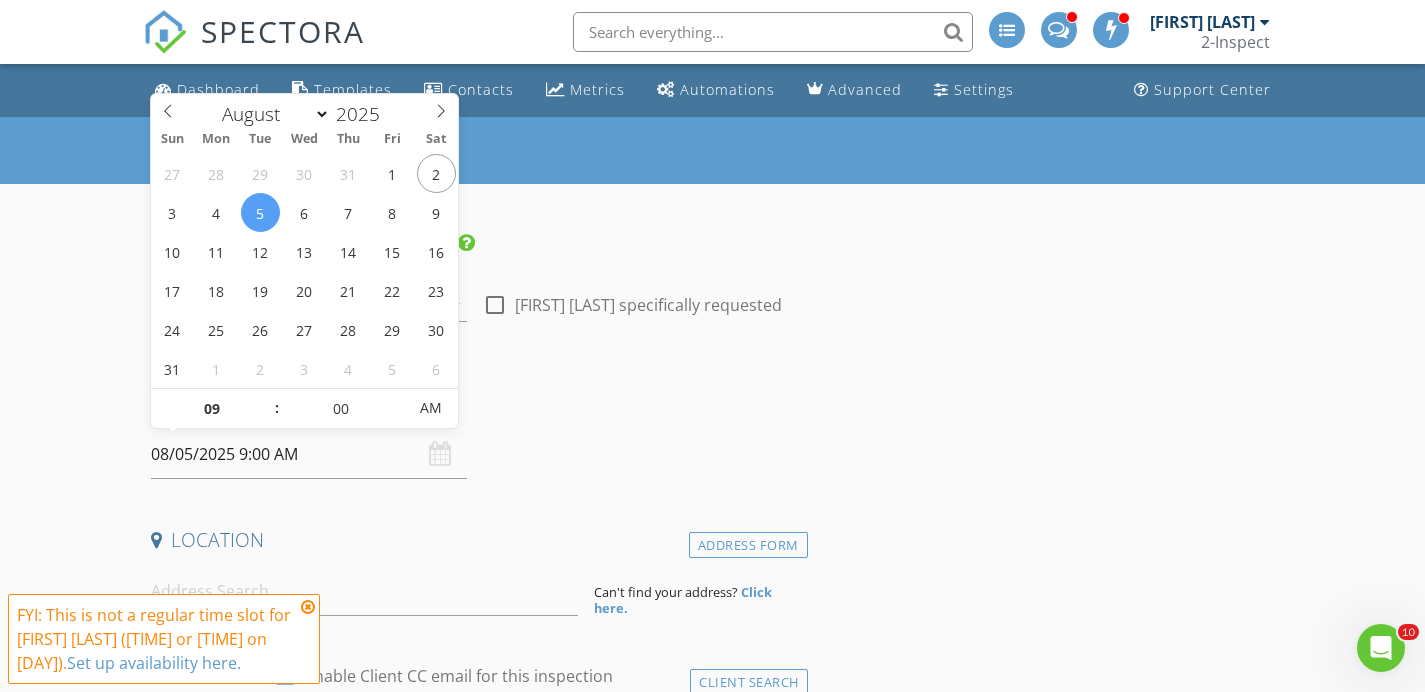 click on "New Inspection
INSPECTOR(S)
check_box   Rashid Ansari   PRIMARY   Rashid Ansari arrow_drop_down   check_box_outline_blank Rashid Ansari specifically requested
Date/Time
08/05/2025 9:00 AM
Location
Address Form       Can't find your address?   Click here.
client
check_box Enable Client CC email for this inspection   Client Search     check_box_outline_blank Client is a Company/Organization     First Name   Last Name   Email   CC Email   Phone         Tags         Notes   Private Notes
ADD ADDITIONAL client
SERVICES
check_box_outline_blank   Residential 2inspect Home & Termite    check_box_outline_blank   New Construction Phase 4 Builder Warranty Inspection   11 Month Builder Warranty Inspection check_box_outline_blank   Townhome/Condo upto 1,500 sqft     Mold Inspection" at bounding box center [712, 1917] 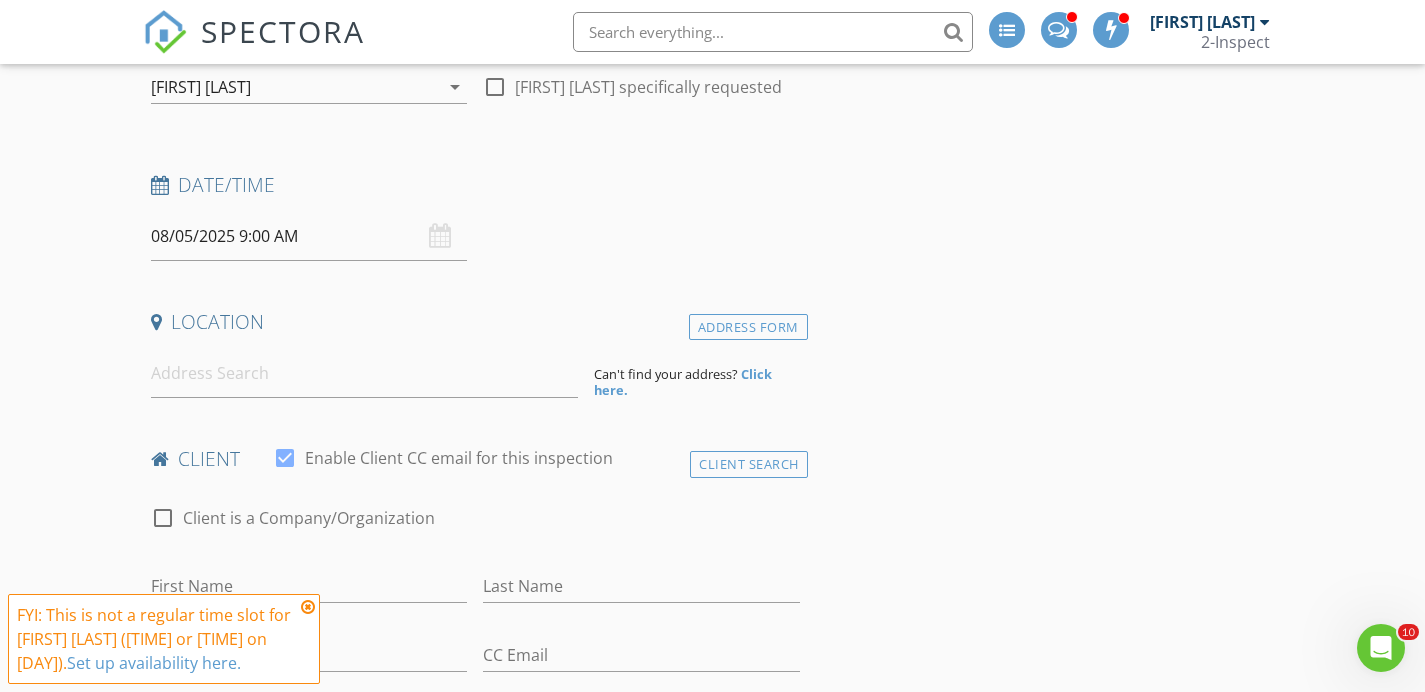 scroll, scrollTop: 221, scrollLeft: 0, axis: vertical 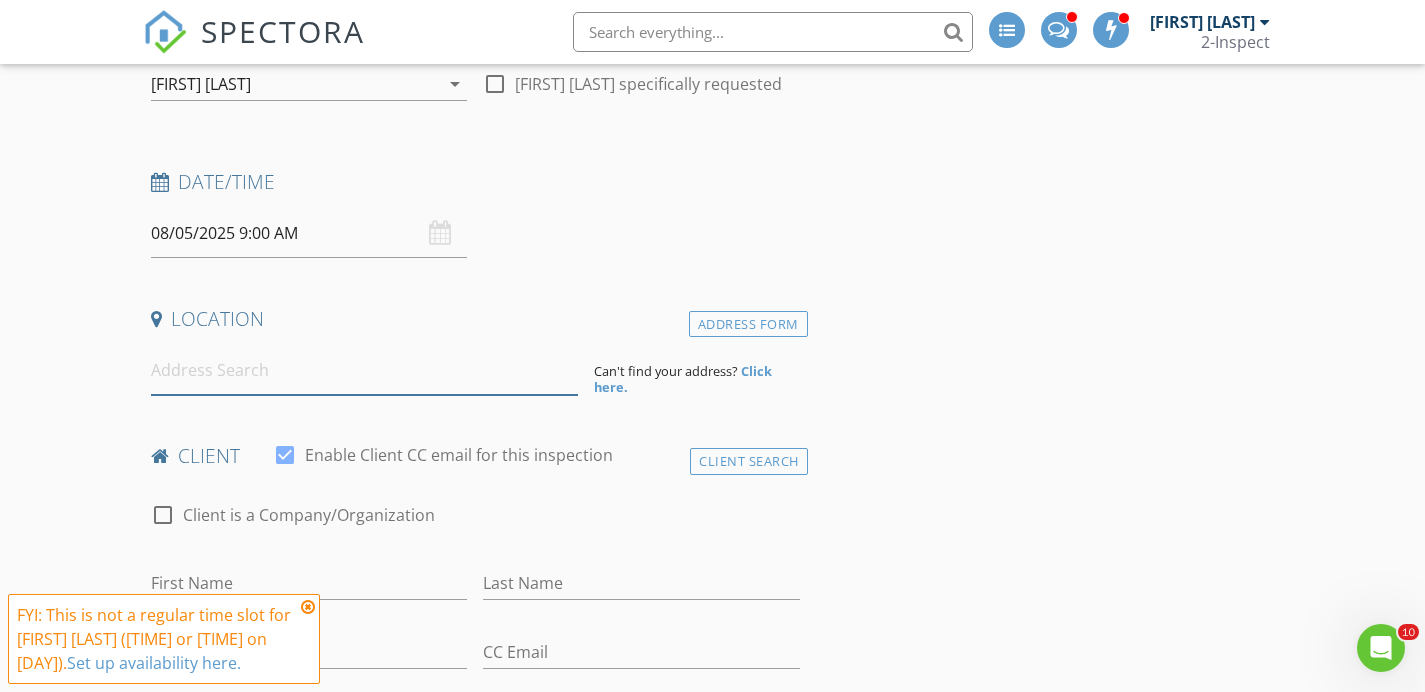 click at bounding box center [364, 370] 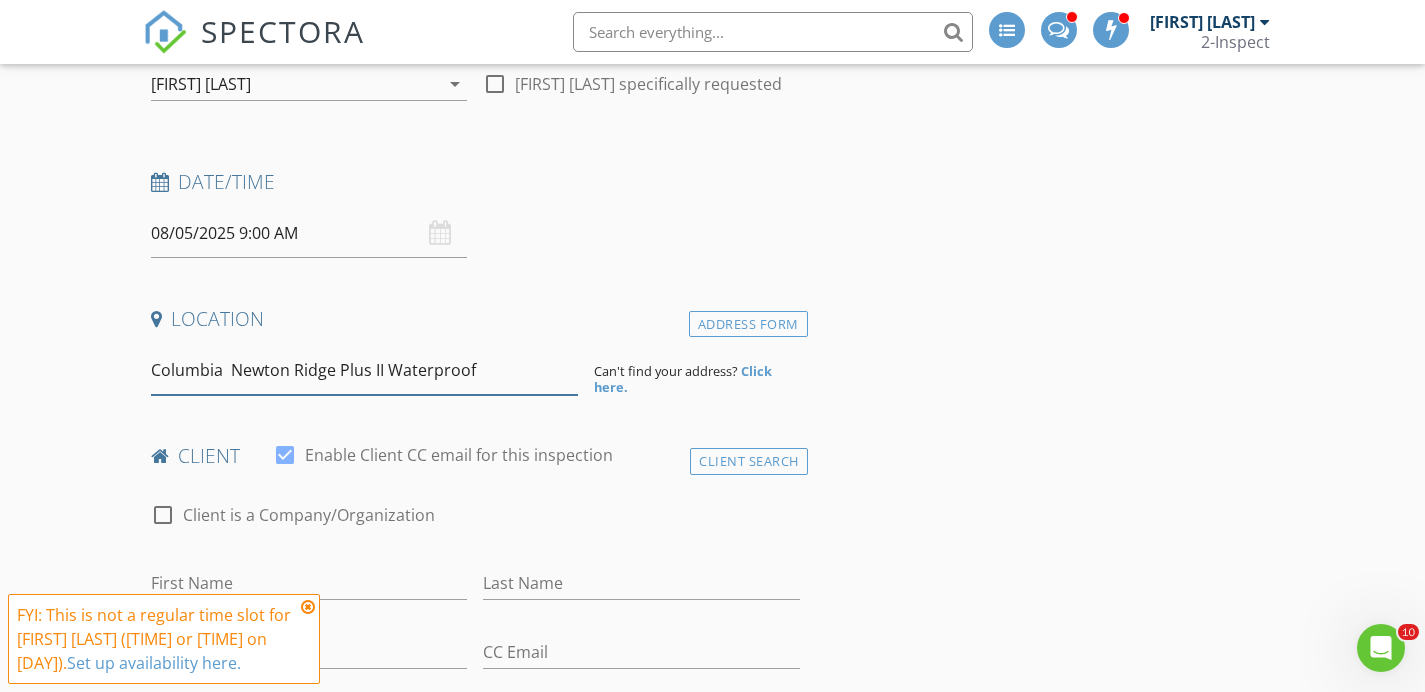 click on "Columbia  Newton Ridge Plus II Waterproof" at bounding box center (364, 370) 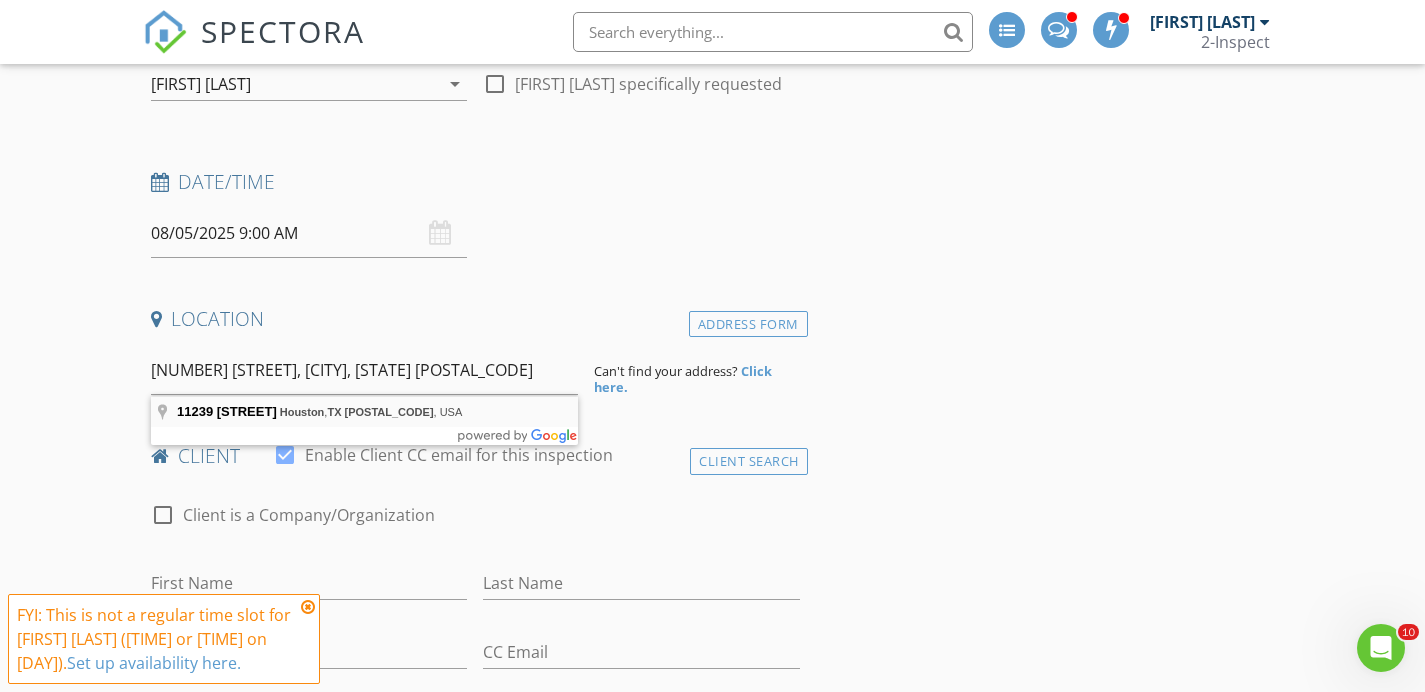 type on "11239 Sagecanyon Dr, Houston, TX 77089, USA" 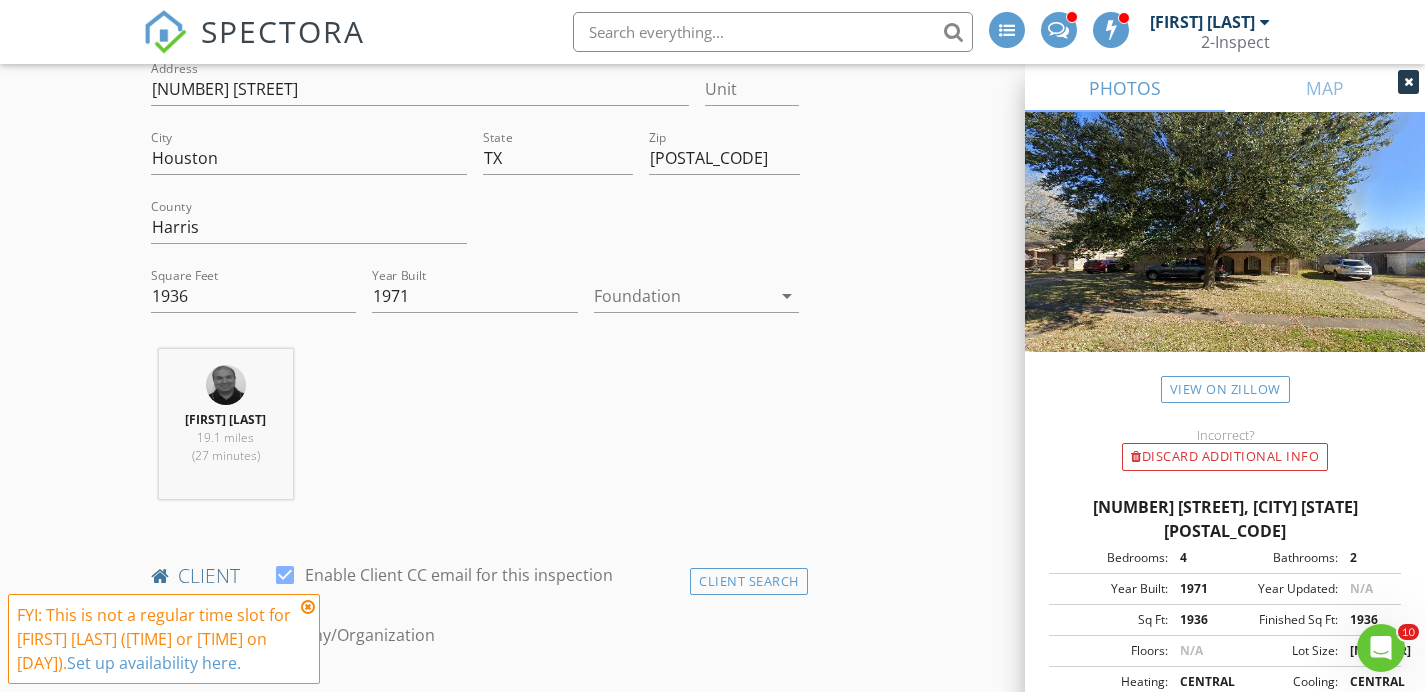 scroll, scrollTop: 517, scrollLeft: 0, axis: vertical 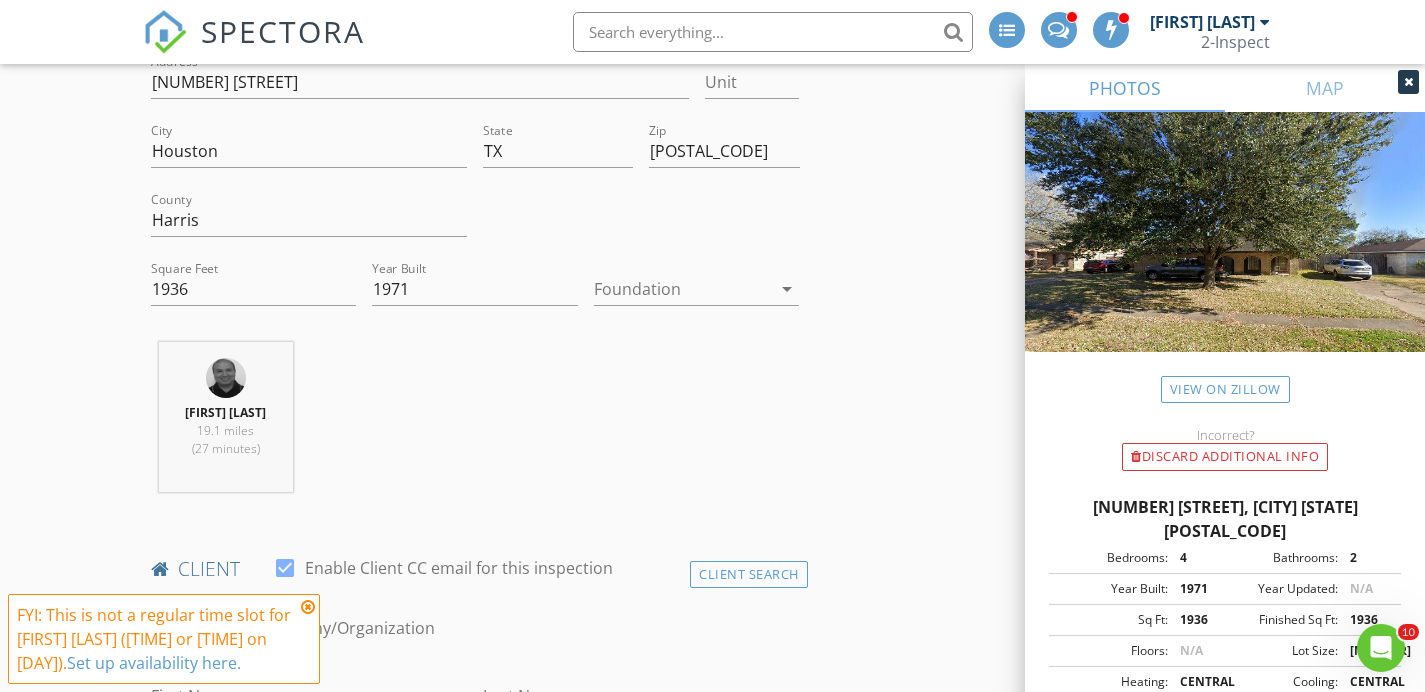 click at bounding box center [683, 289] 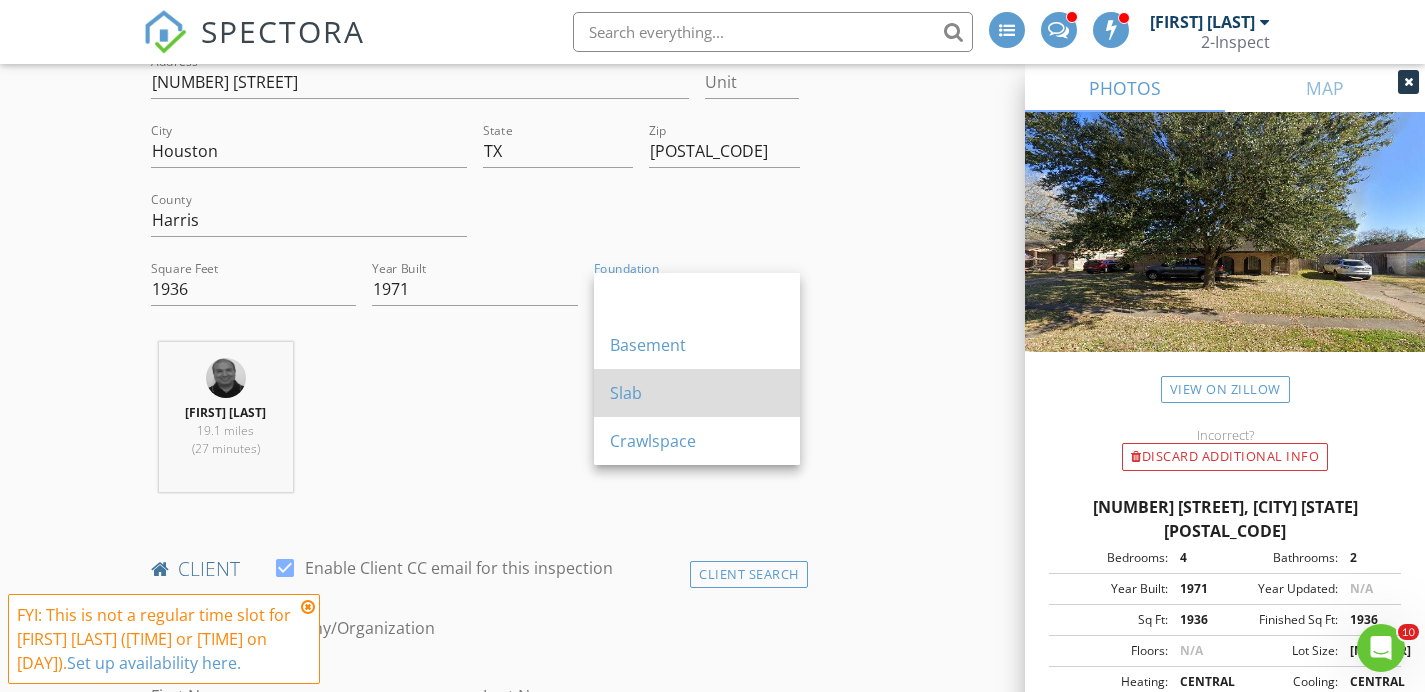 click on "Slab" at bounding box center (697, 393) 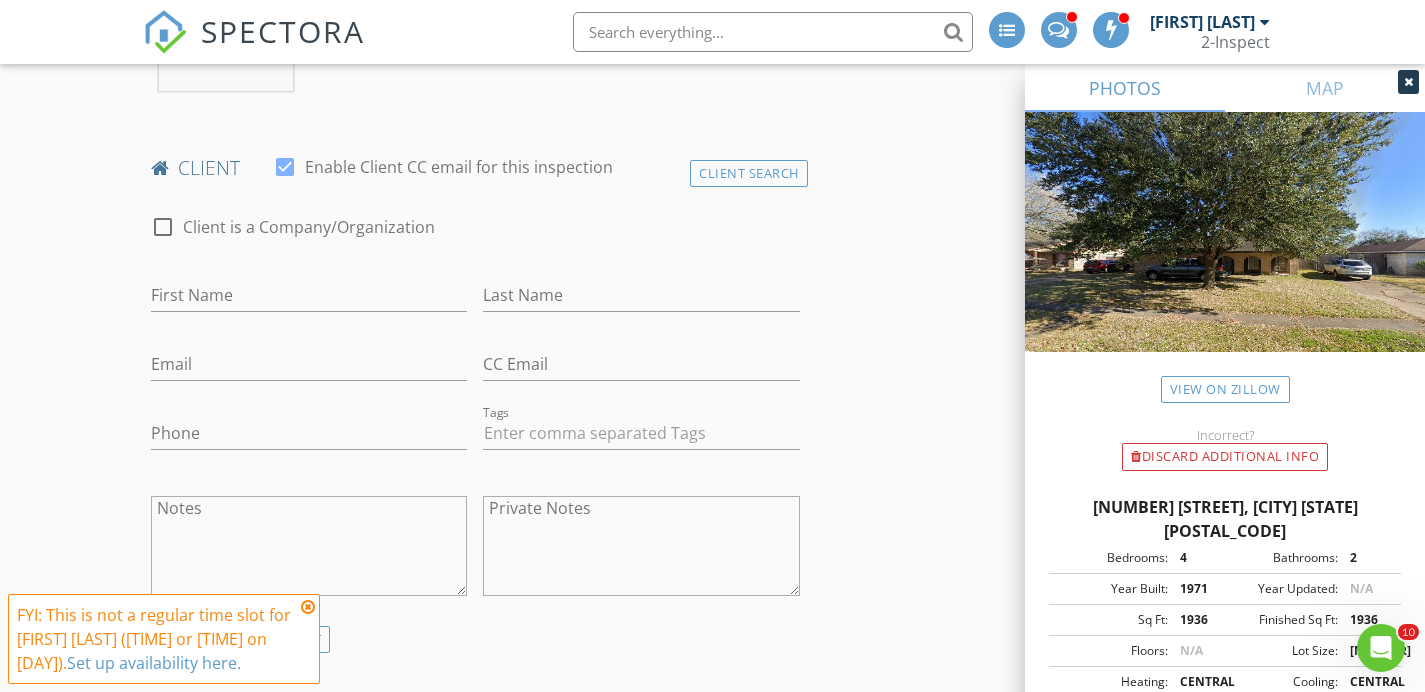 scroll, scrollTop: 948, scrollLeft: 0, axis: vertical 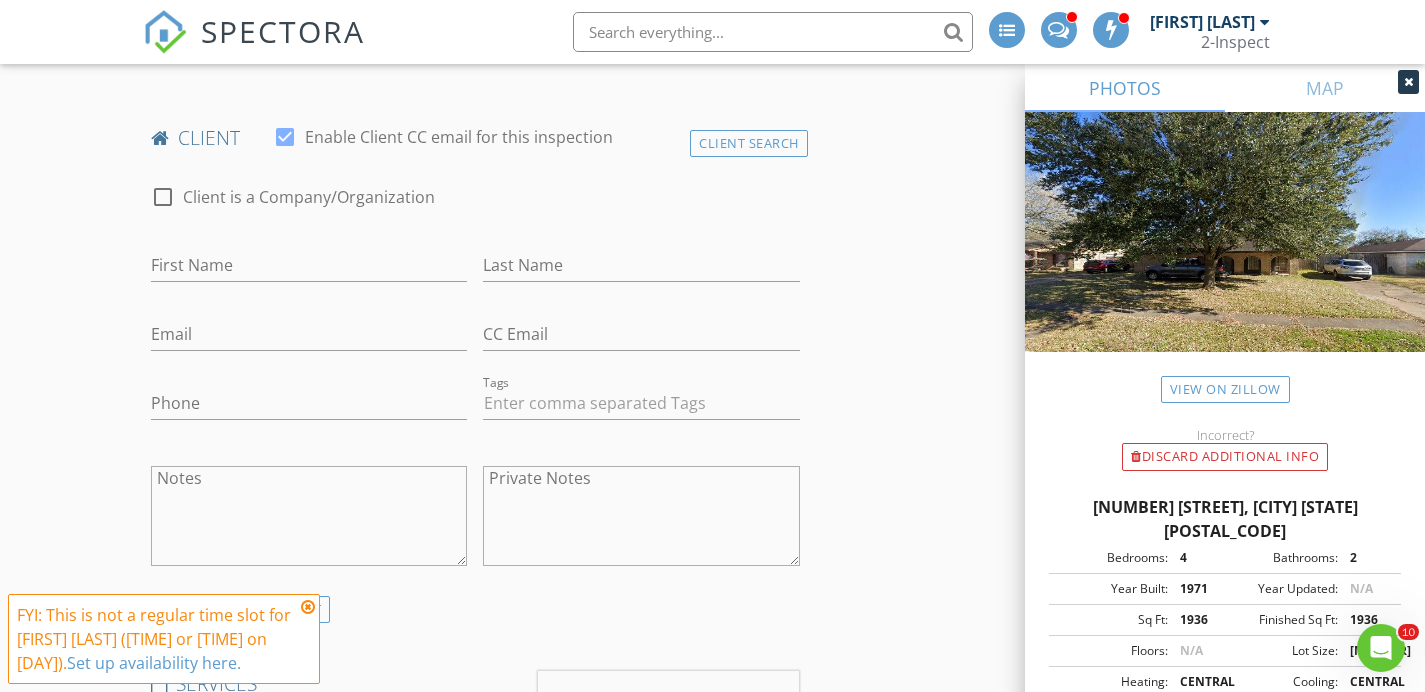 click at bounding box center (308, 607) 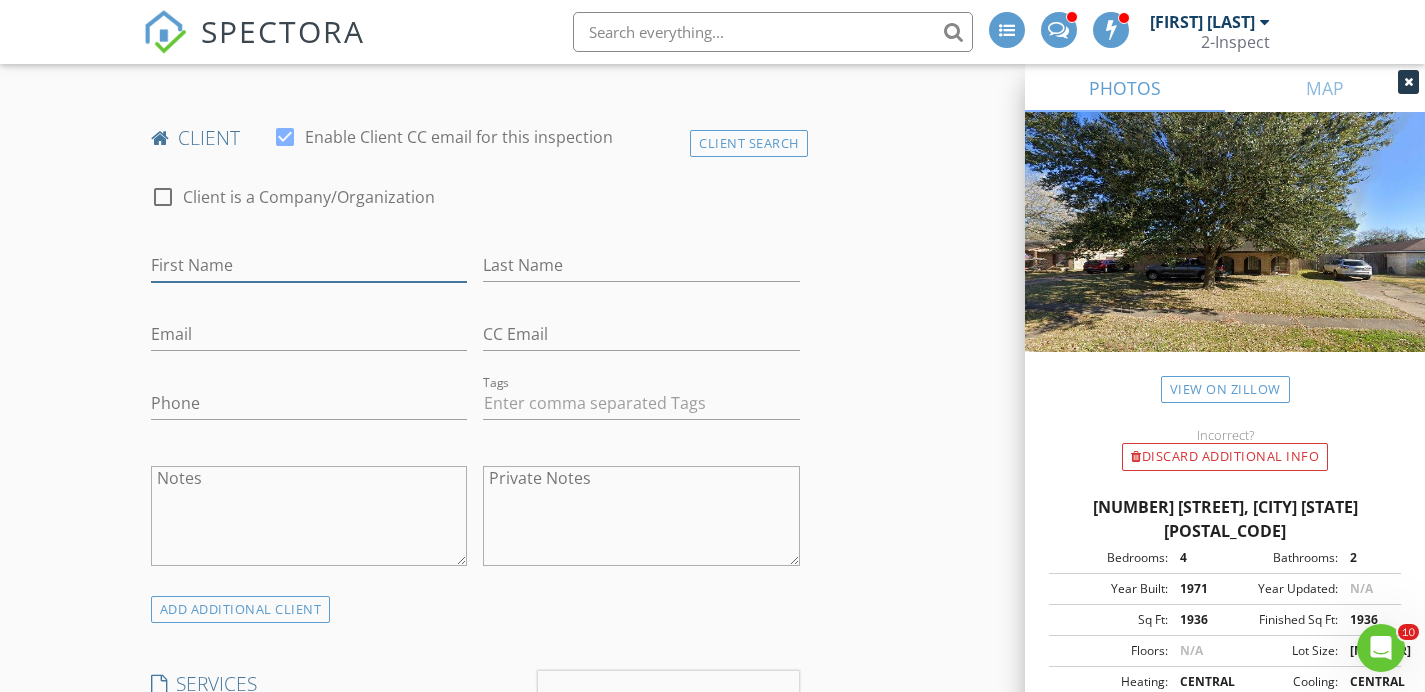 click on "First Name" at bounding box center [309, 265] 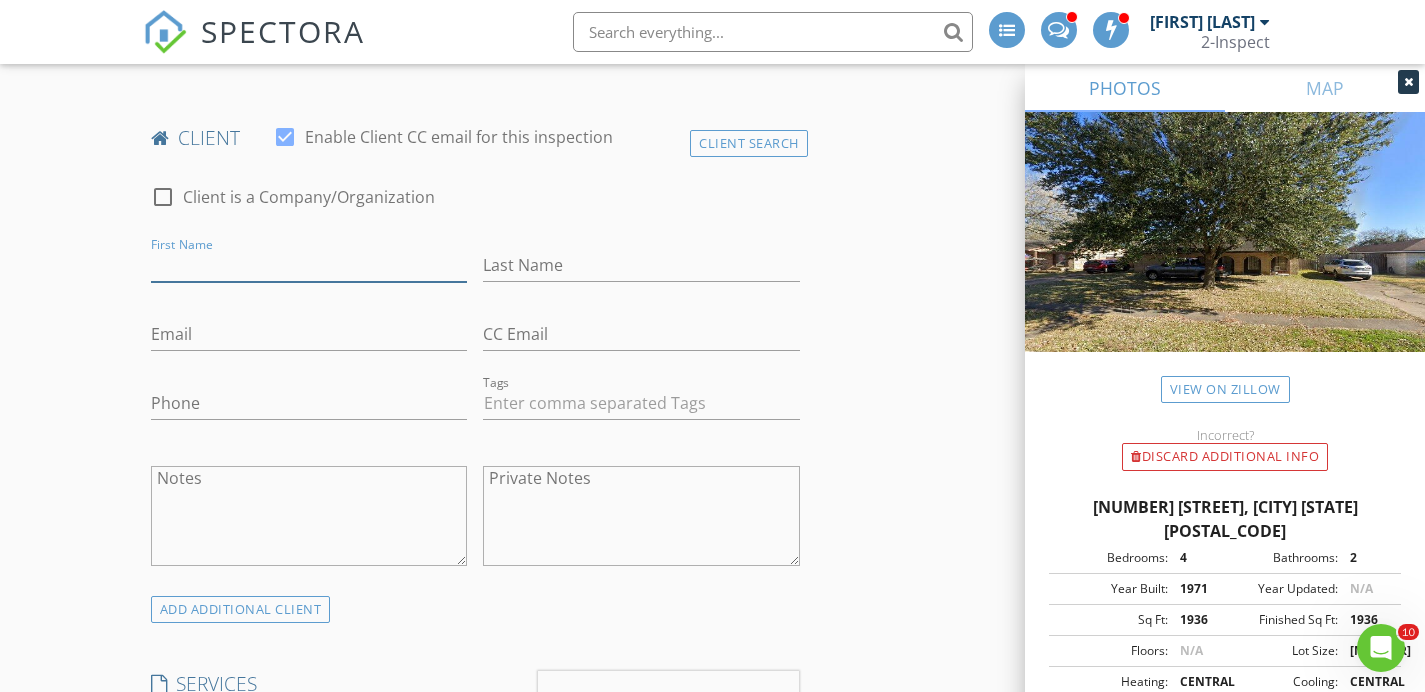 paste on "Mariano Gaytan (832) 692-7529 mariano123239@gmail.com" 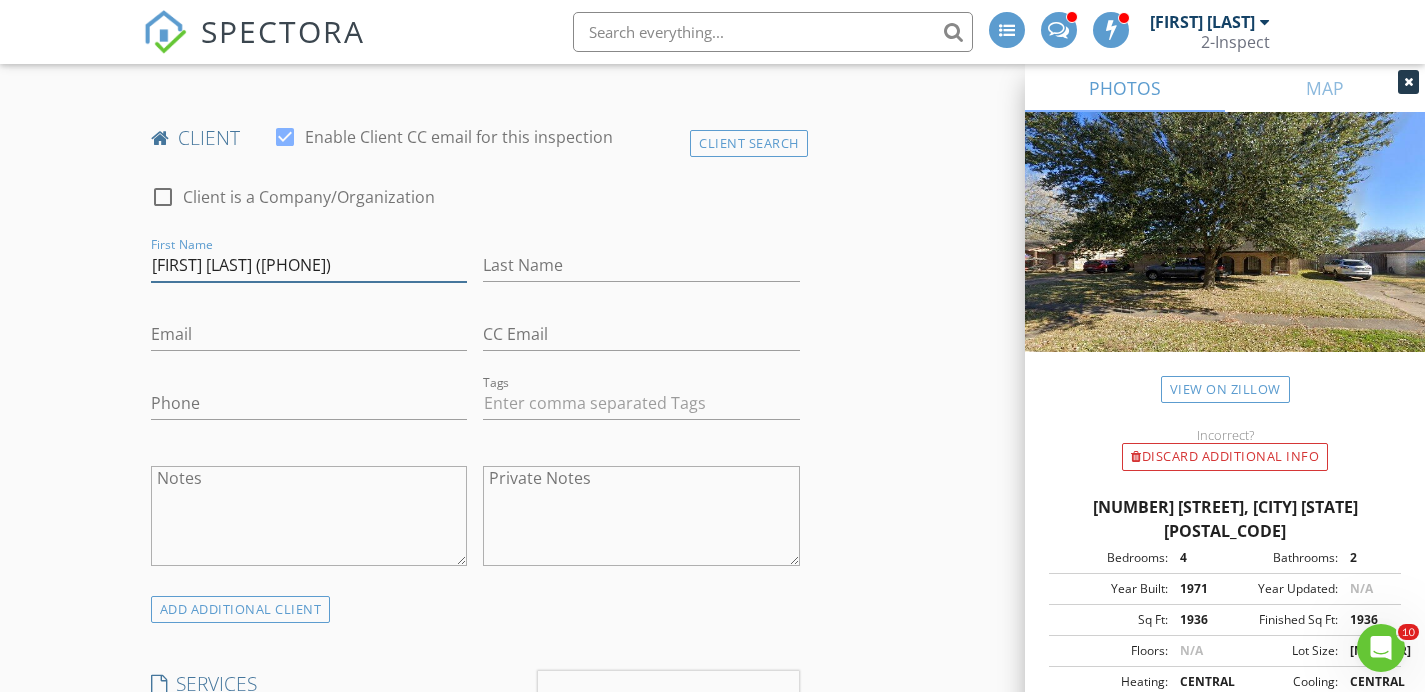 scroll, scrollTop: 0, scrollLeft: 0, axis: both 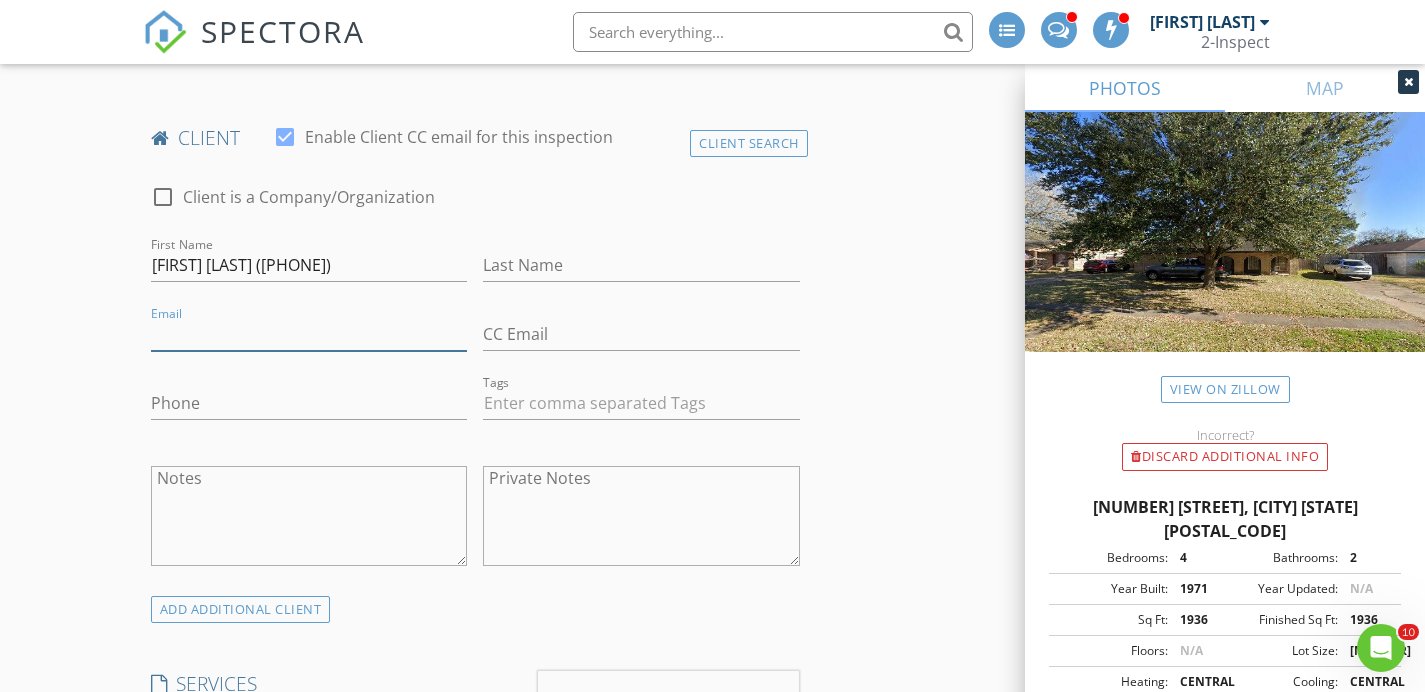click on "Email" at bounding box center (309, 334) 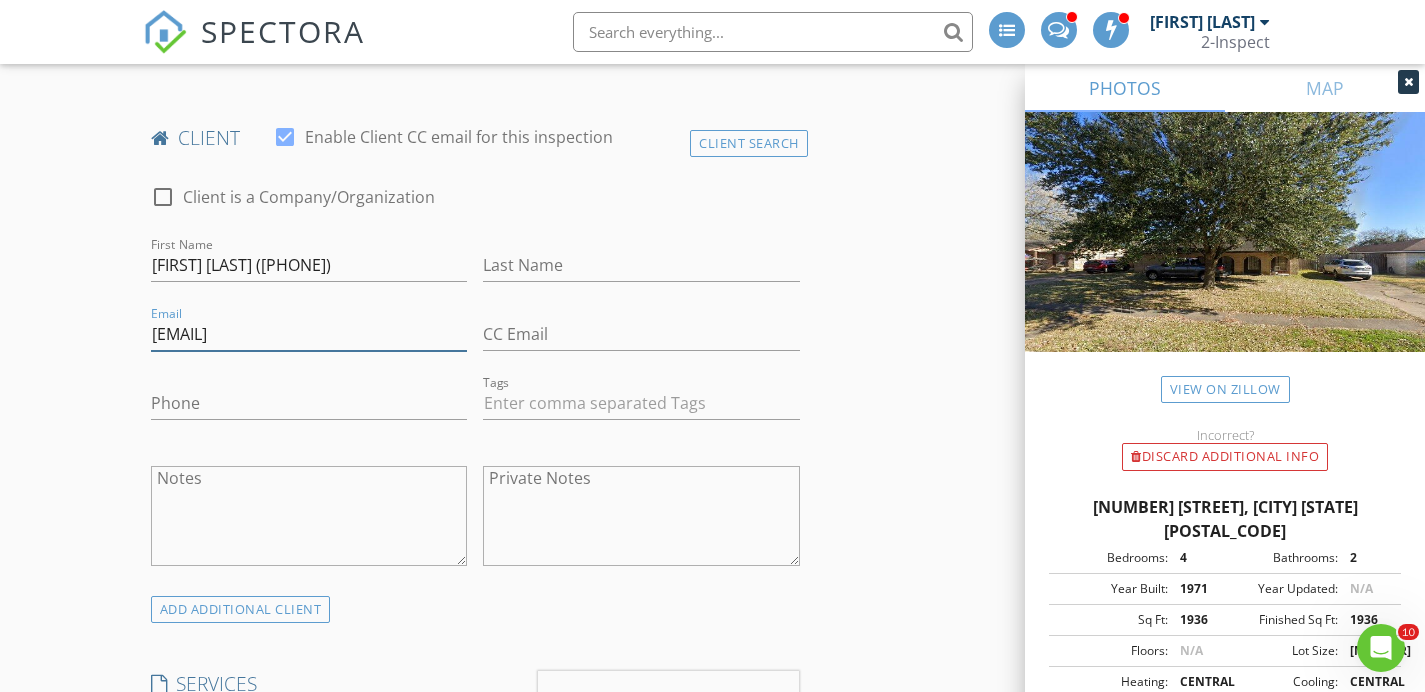 type on "[EMAIL]" 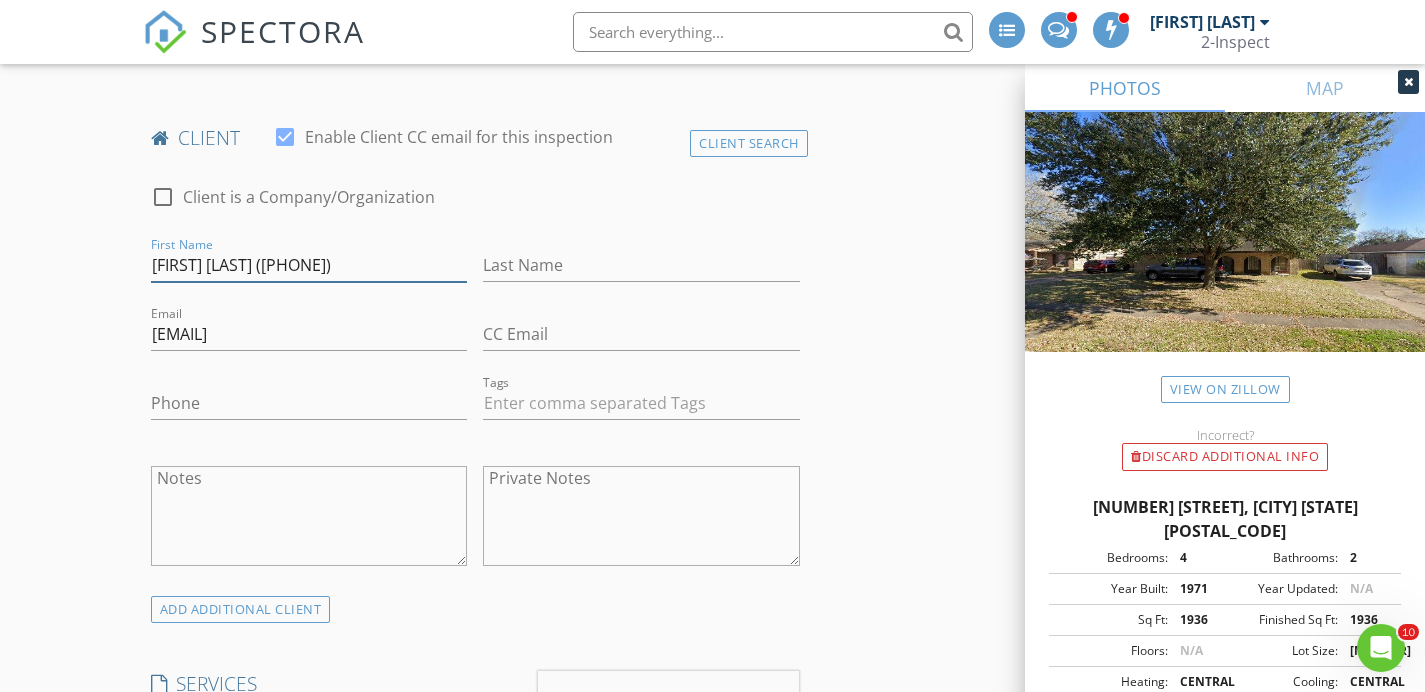 click on "Mariano Gaytan (832) 692-7529" at bounding box center (309, 265) 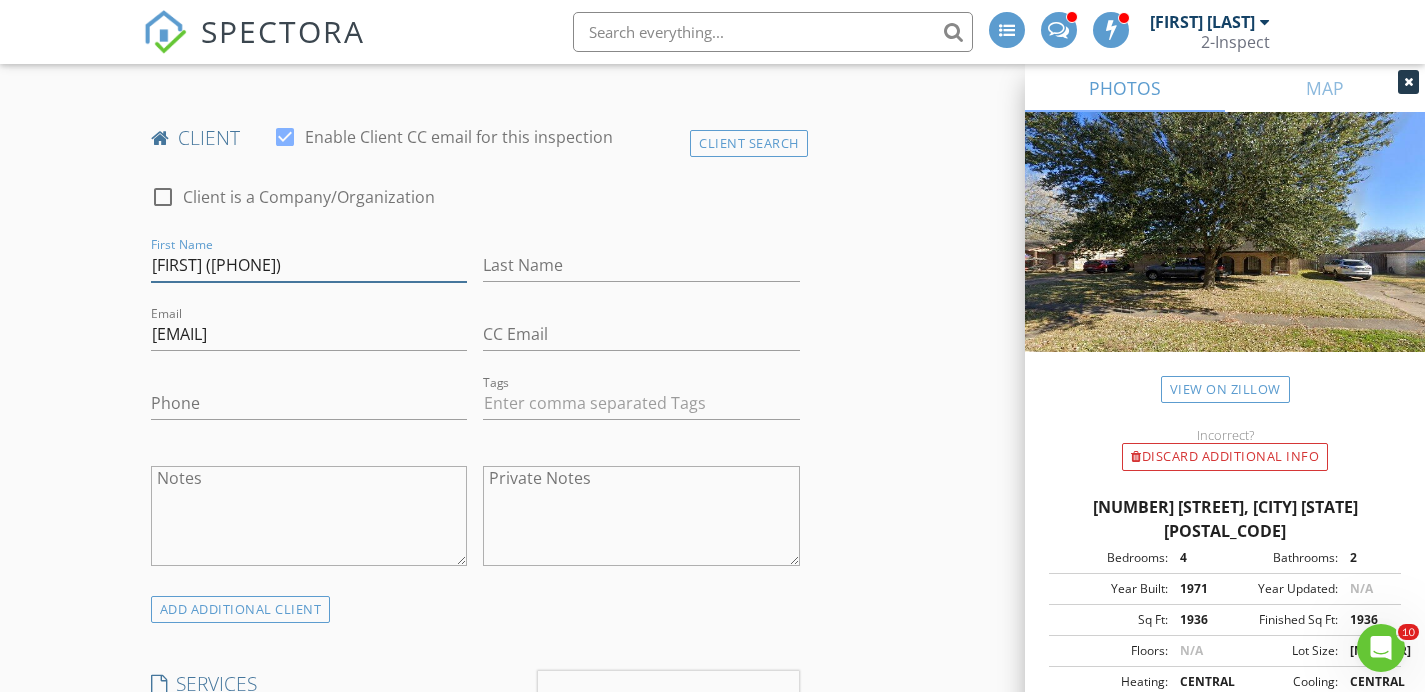 type on "Mariano (832) 692-7529" 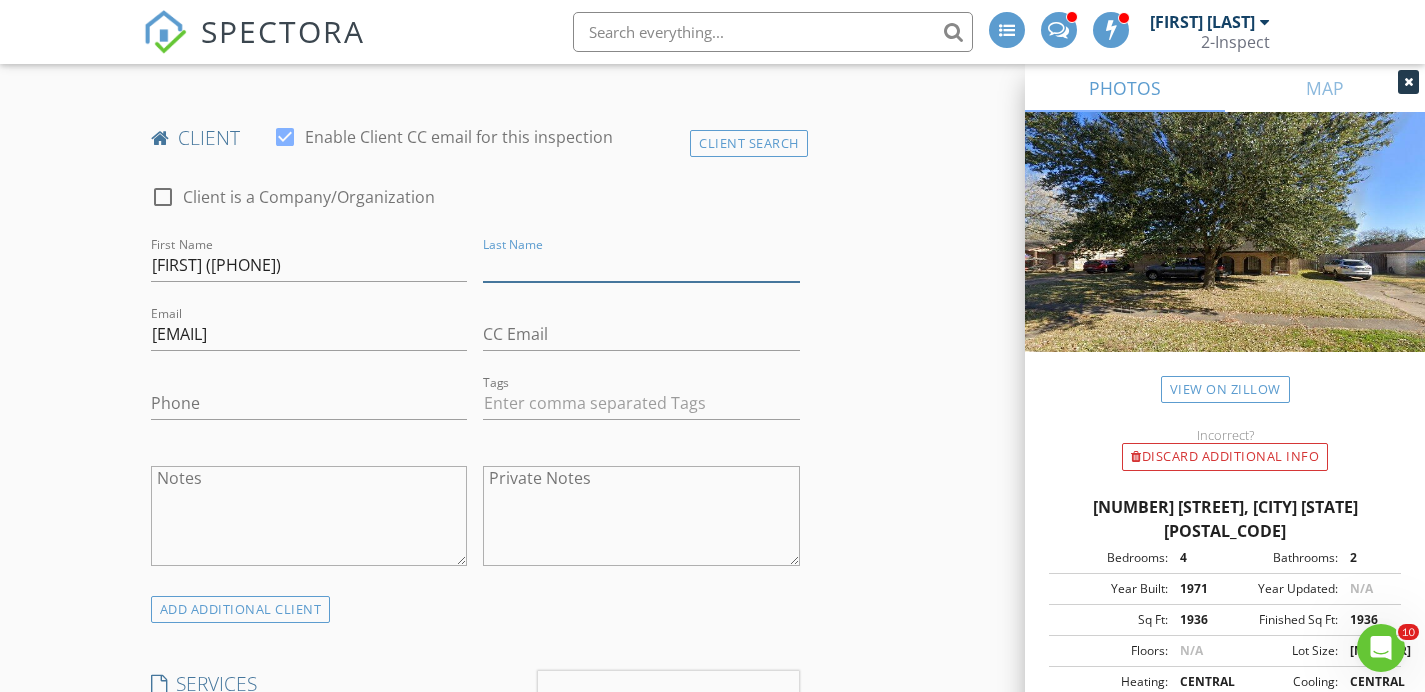 click on "Last Name" at bounding box center (641, 265) 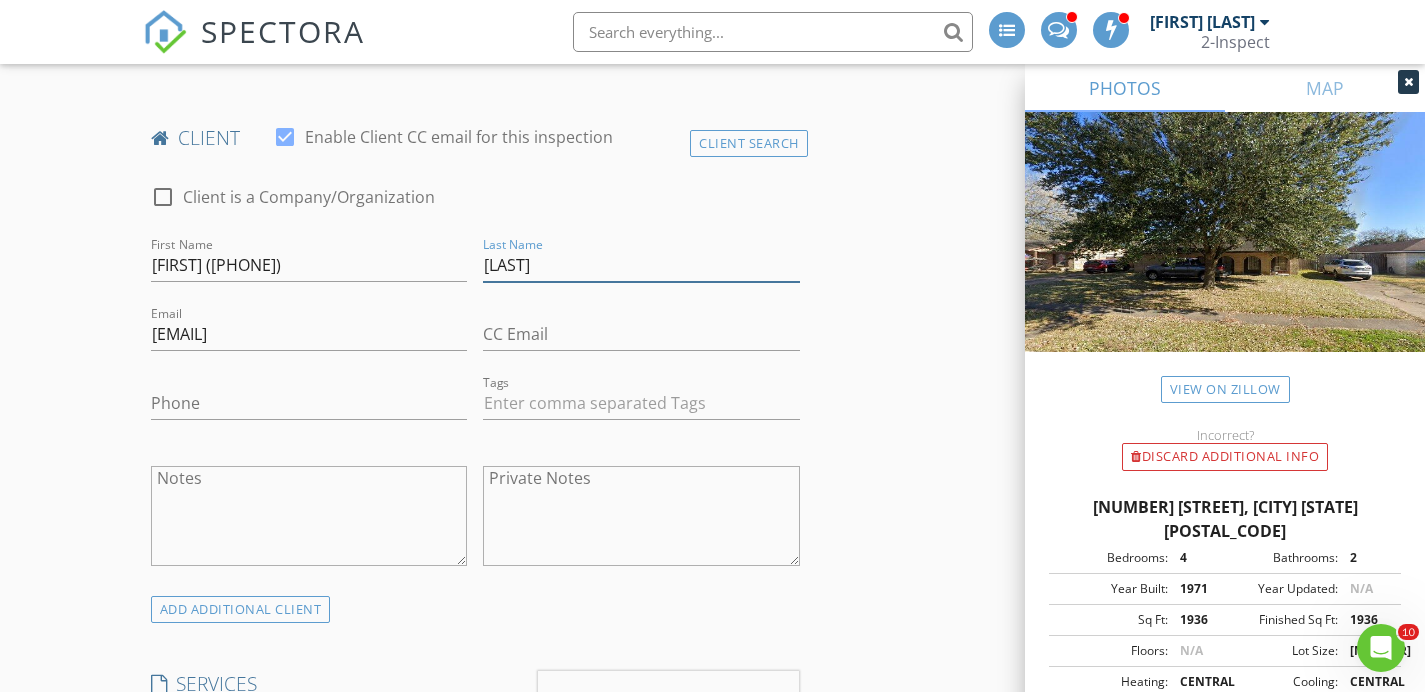 type on "[LAST]" 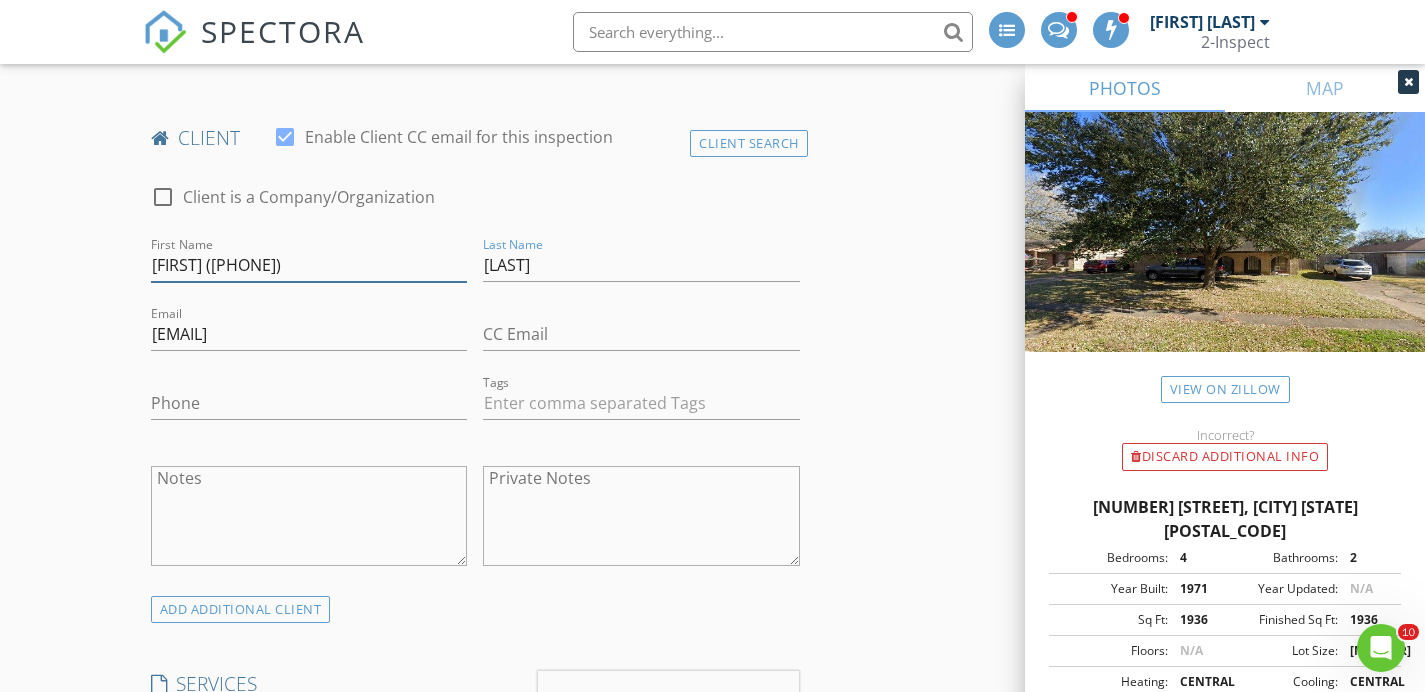 click on "Mariano (832) 692-7529" at bounding box center (309, 265) 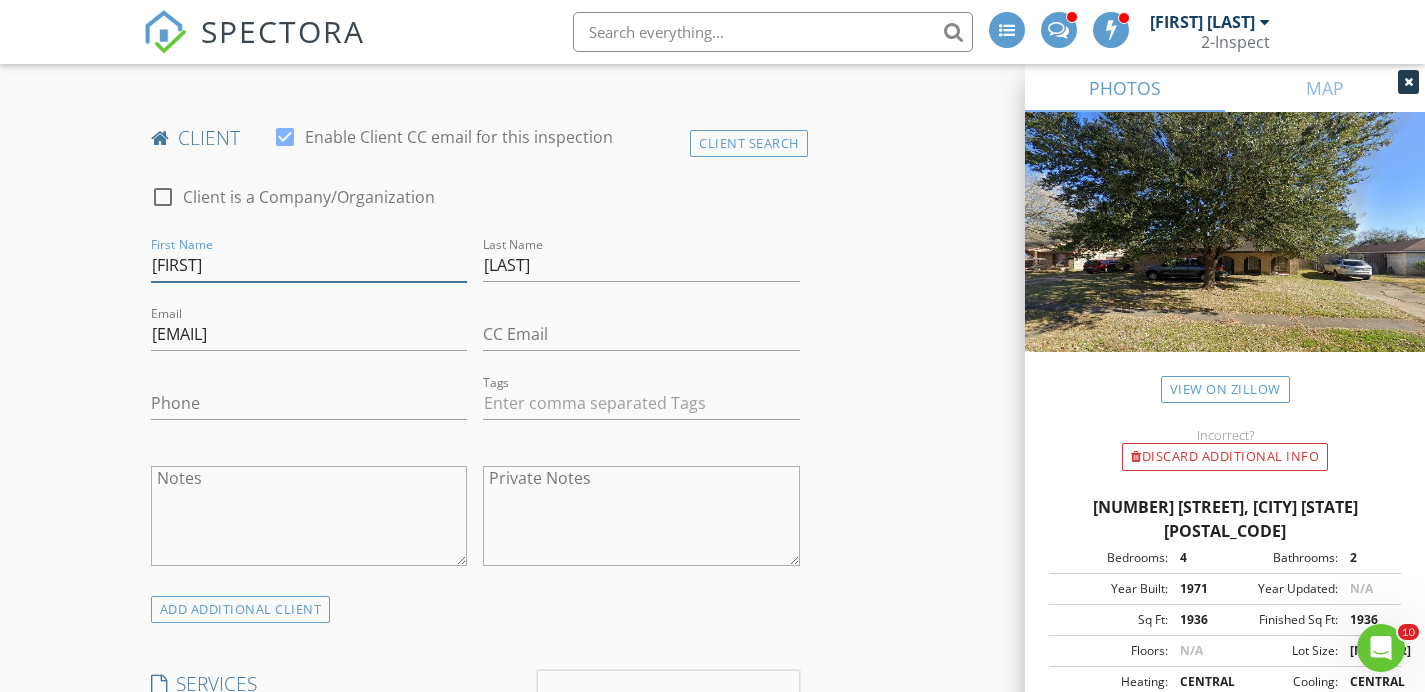 type on "[FIRST]" 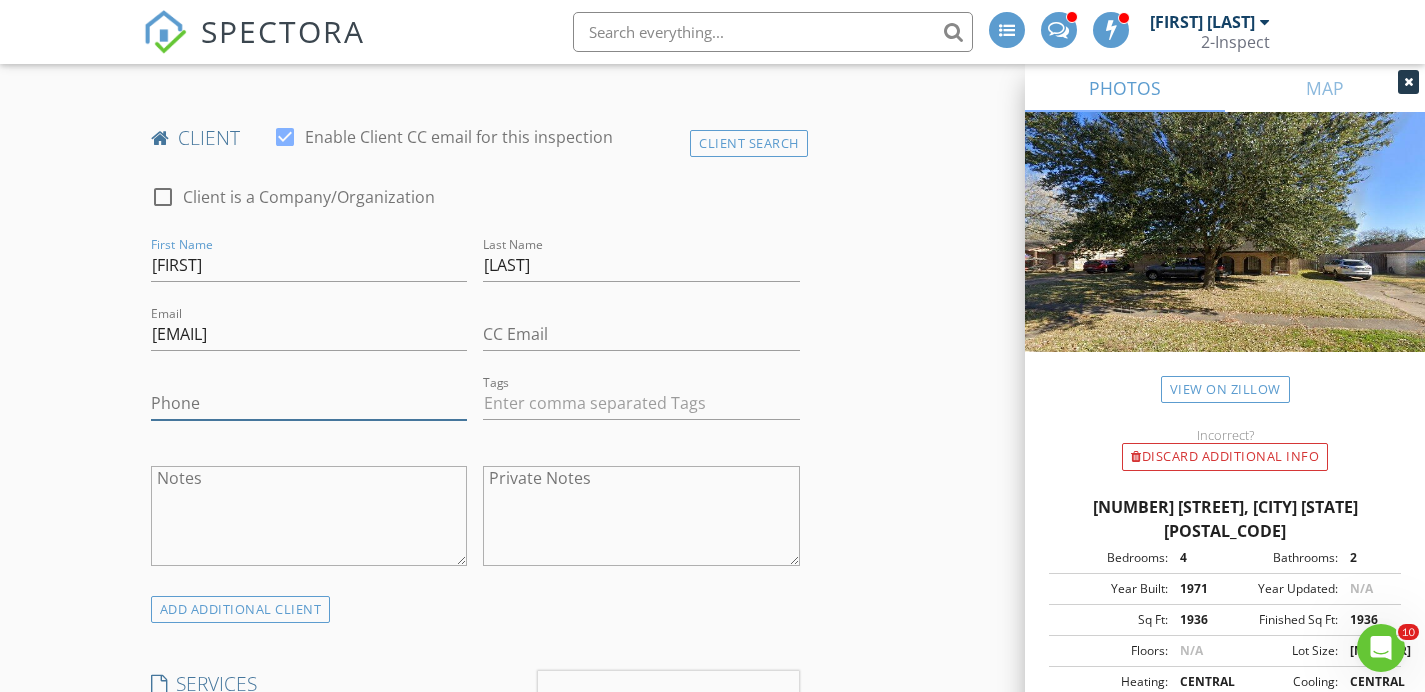 click on "Phone" at bounding box center (309, 403) 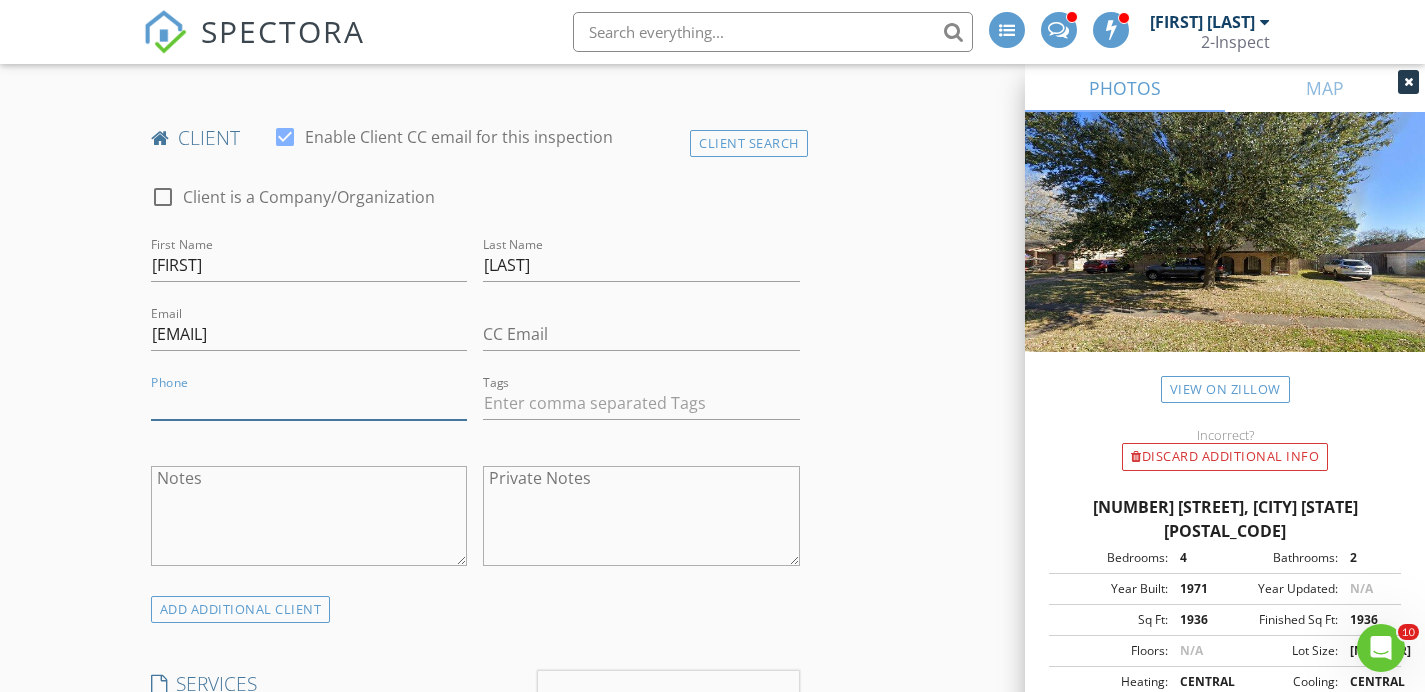 paste on "[PHONE]" 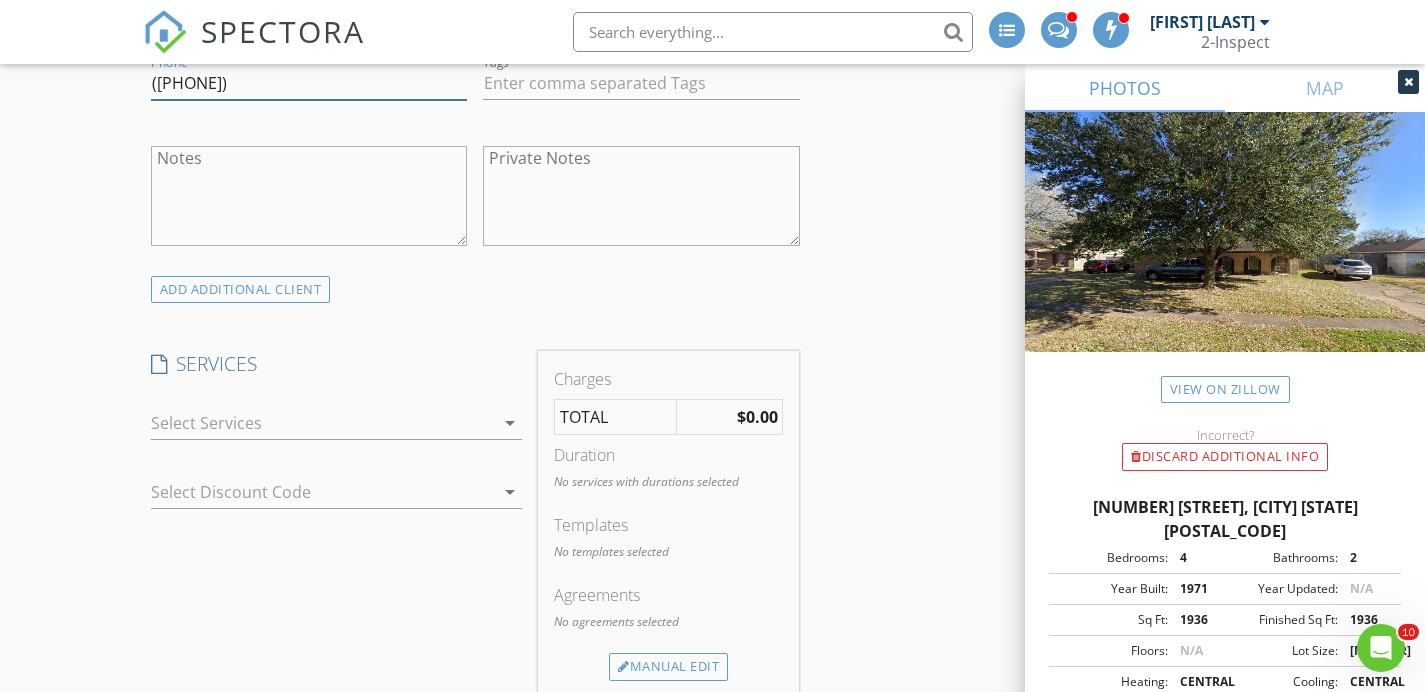 scroll, scrollTop: 1282, scrollLeft: 0, axis: vertical 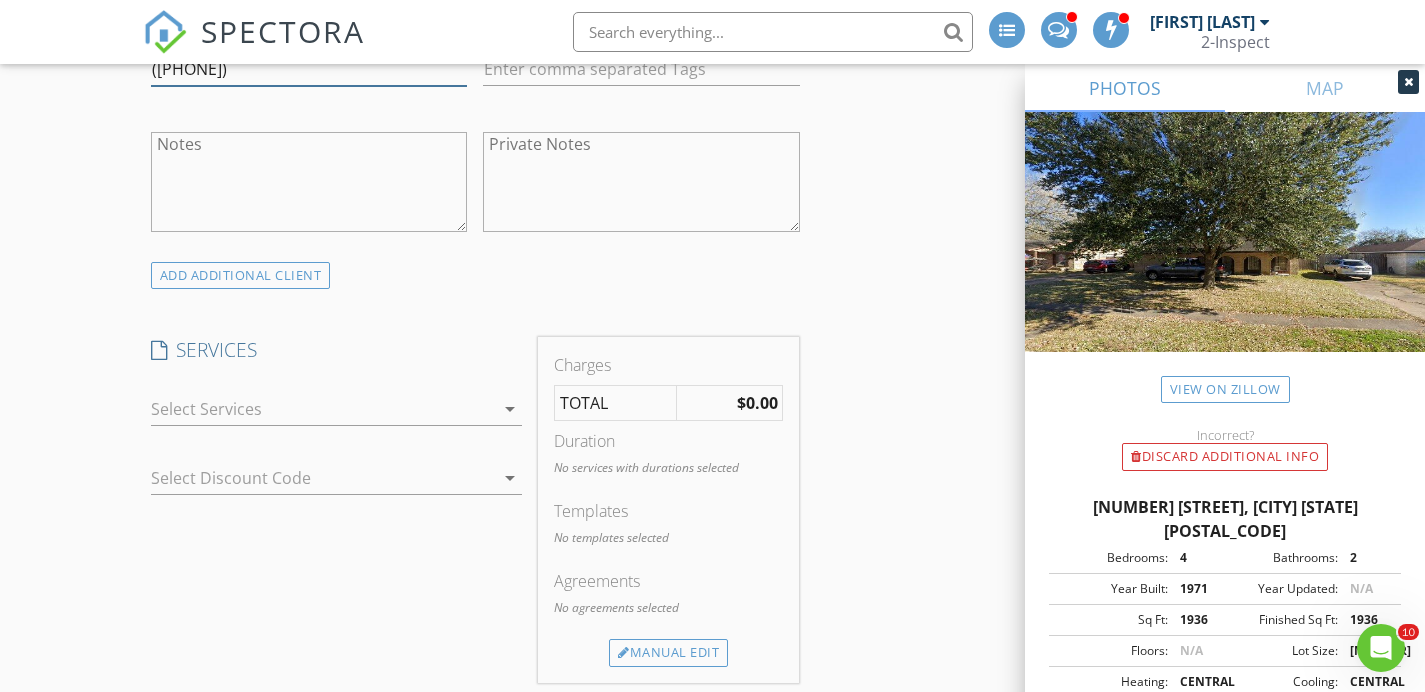 type on "[PHONE]" 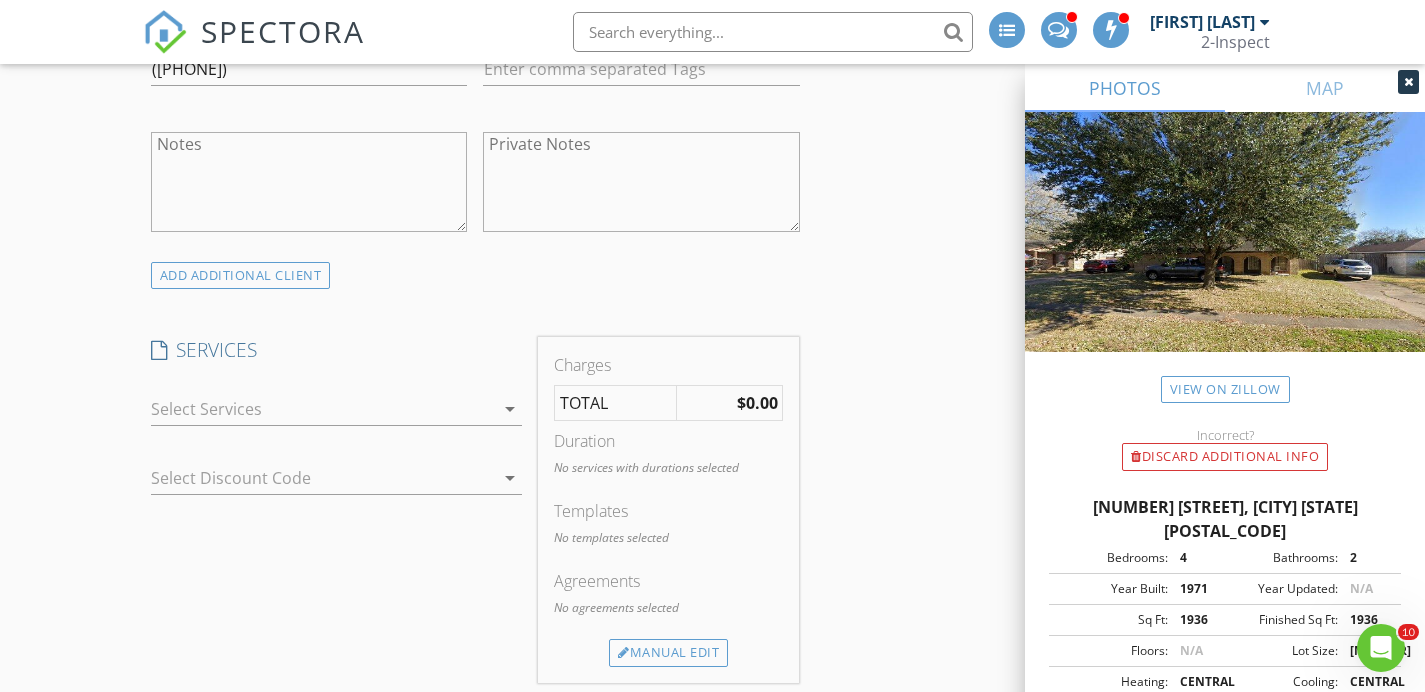click at bounding box center (323, 409) 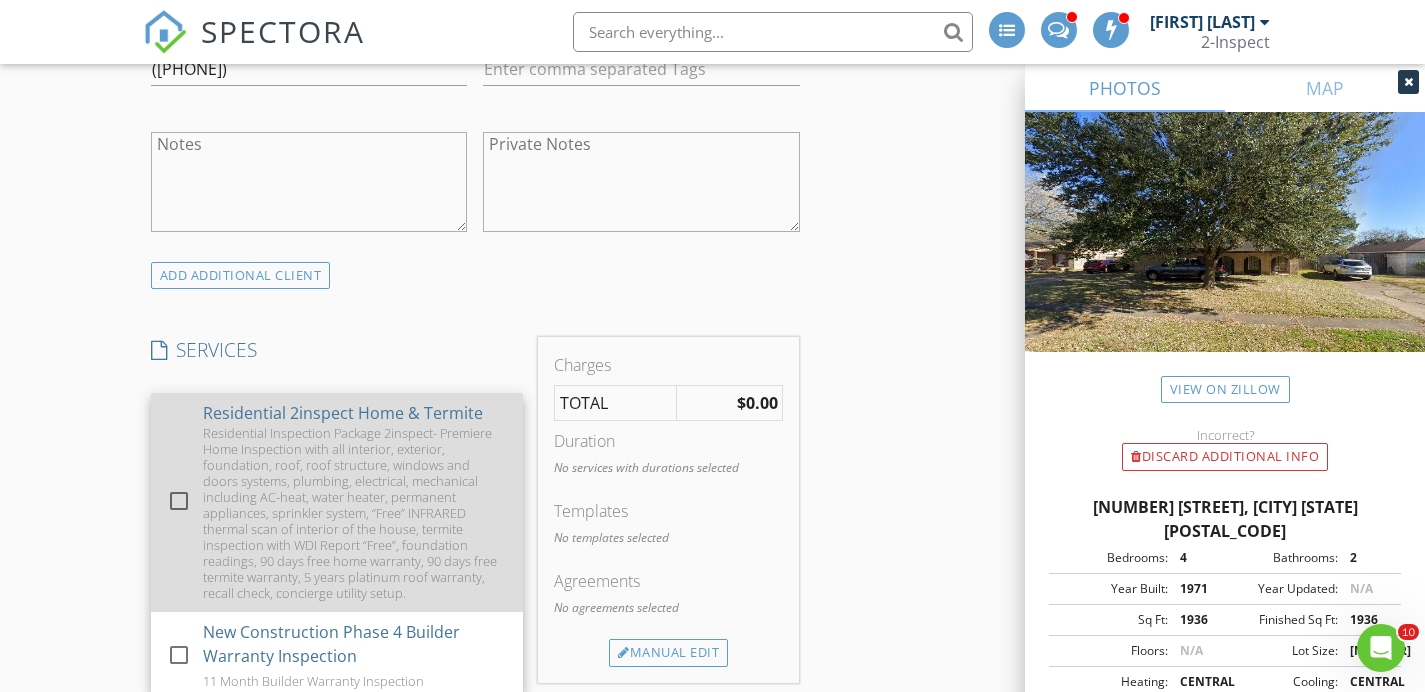 click on "Residential Inspection Package 2inspect- Premiere Home Inspection with all interior, exterior, foundation, roof, roof structure, windows and doors systems, plumbing, electrical, mechanical including AC-heat, water heater, permanent appliances, sprinkler system,  “Free” INFRARED thermal scan of interior of the house, termite inspection with WDI Report “Free”, foundation readings, 90 days free home warranty, 90 days free termite warranty, 5 years platinum roof warranty, recall check, concierge utility setup." at bounding box center (355, 513) 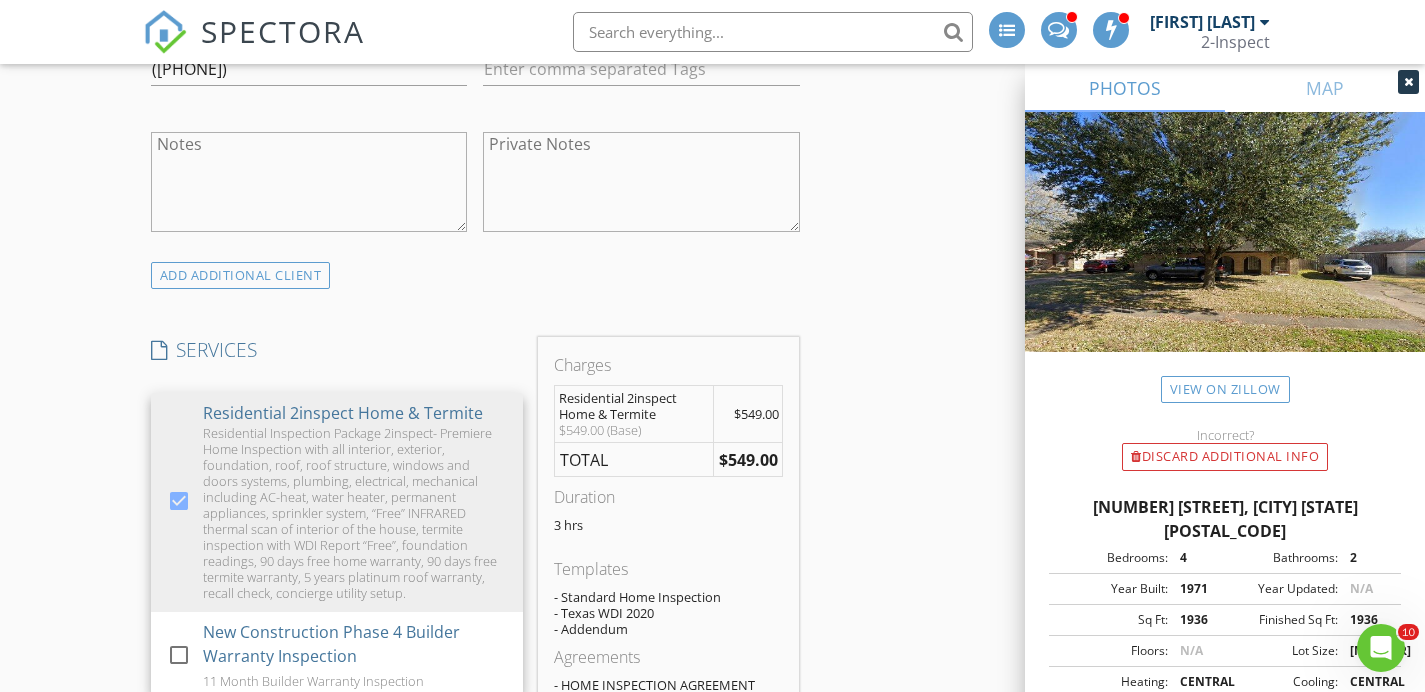 click on "Private Notes" at bounding box center [641, 192] 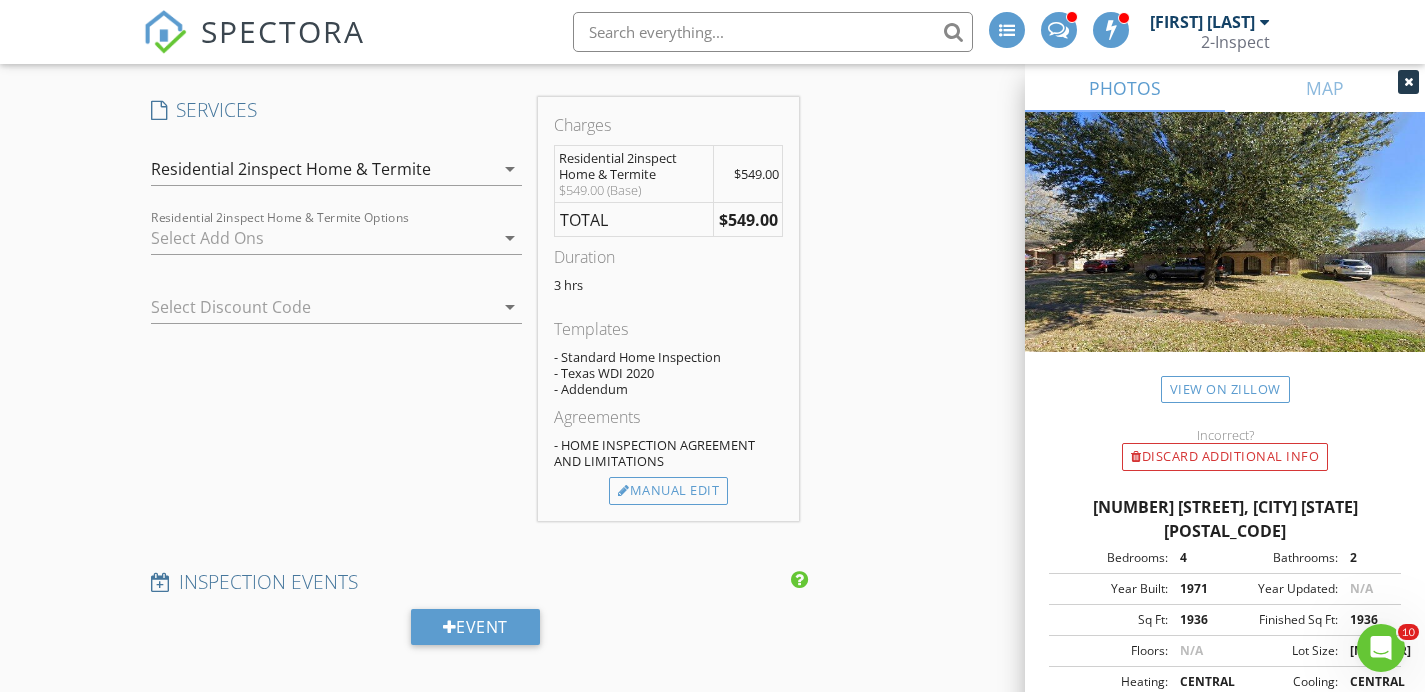 scroll, scrollTop: 1535, scrollLeft: 0, axis: vertical 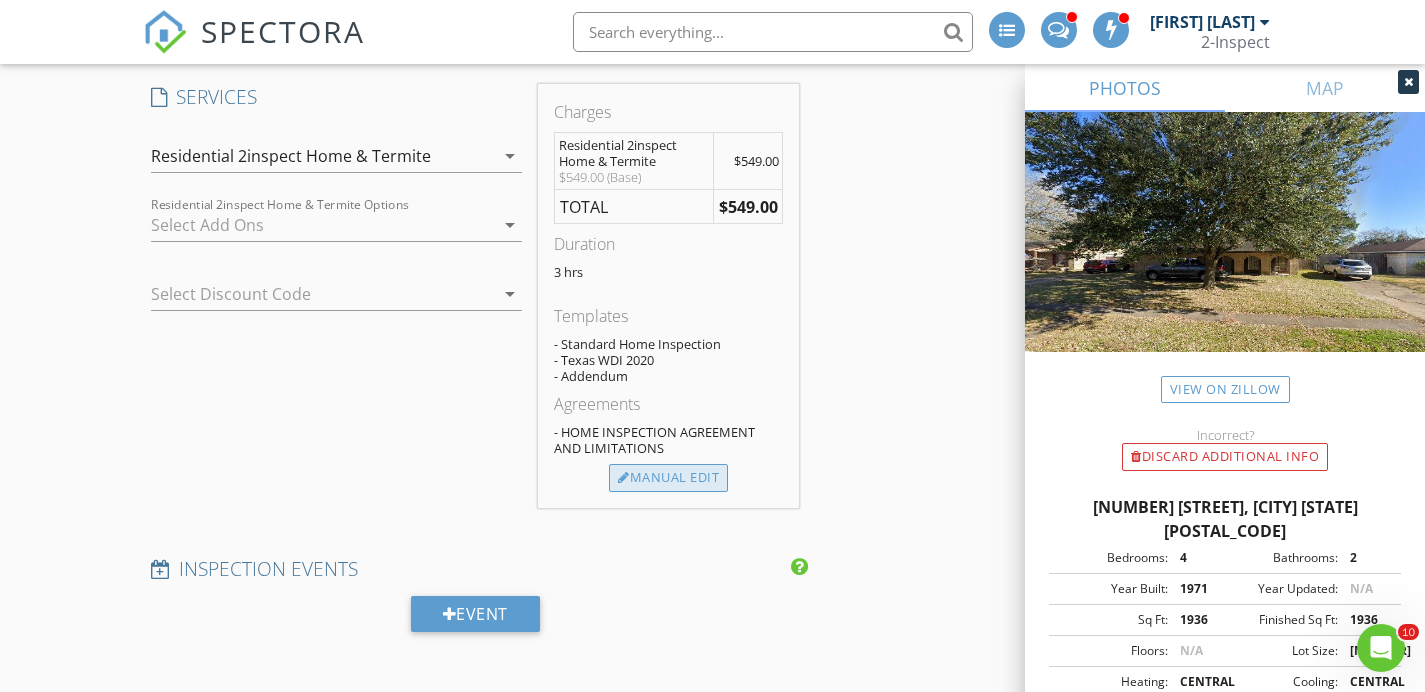 click on "Manual Edit" at bounding box center [668, 478] 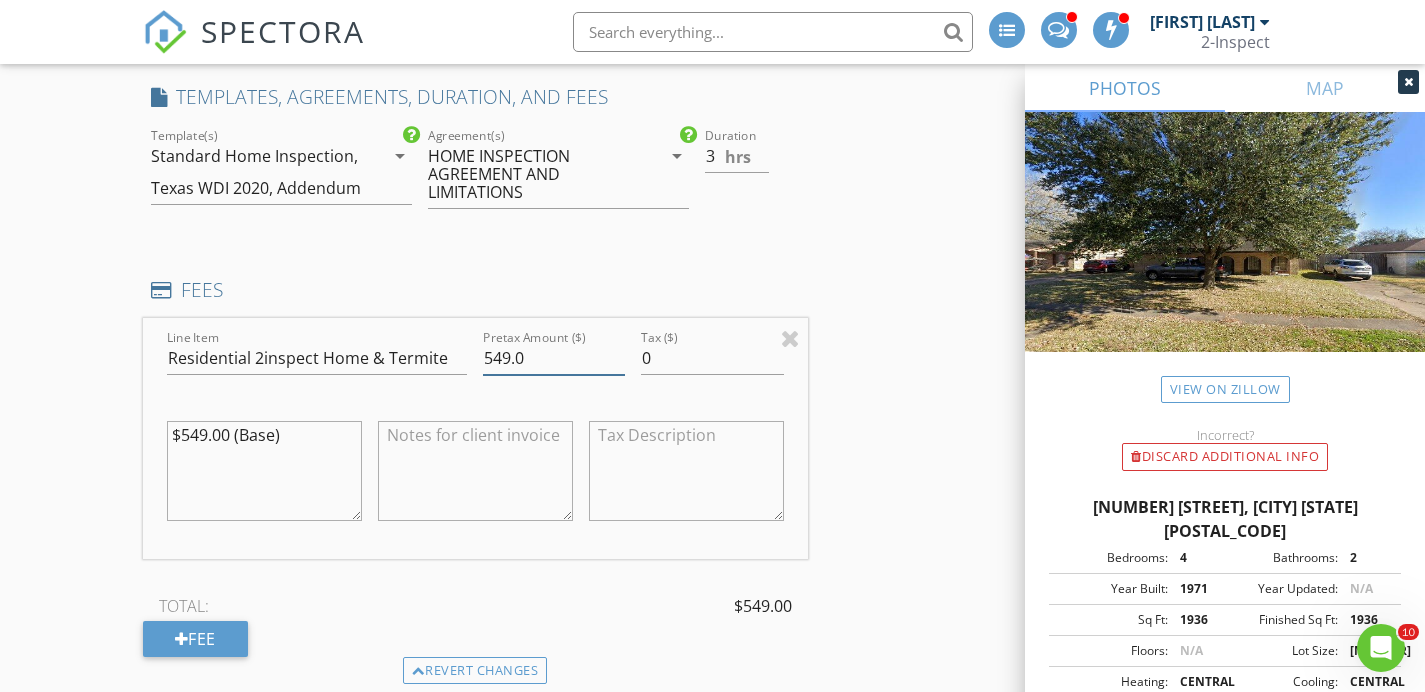 click on "549.0" at bounding box center [554, 358] 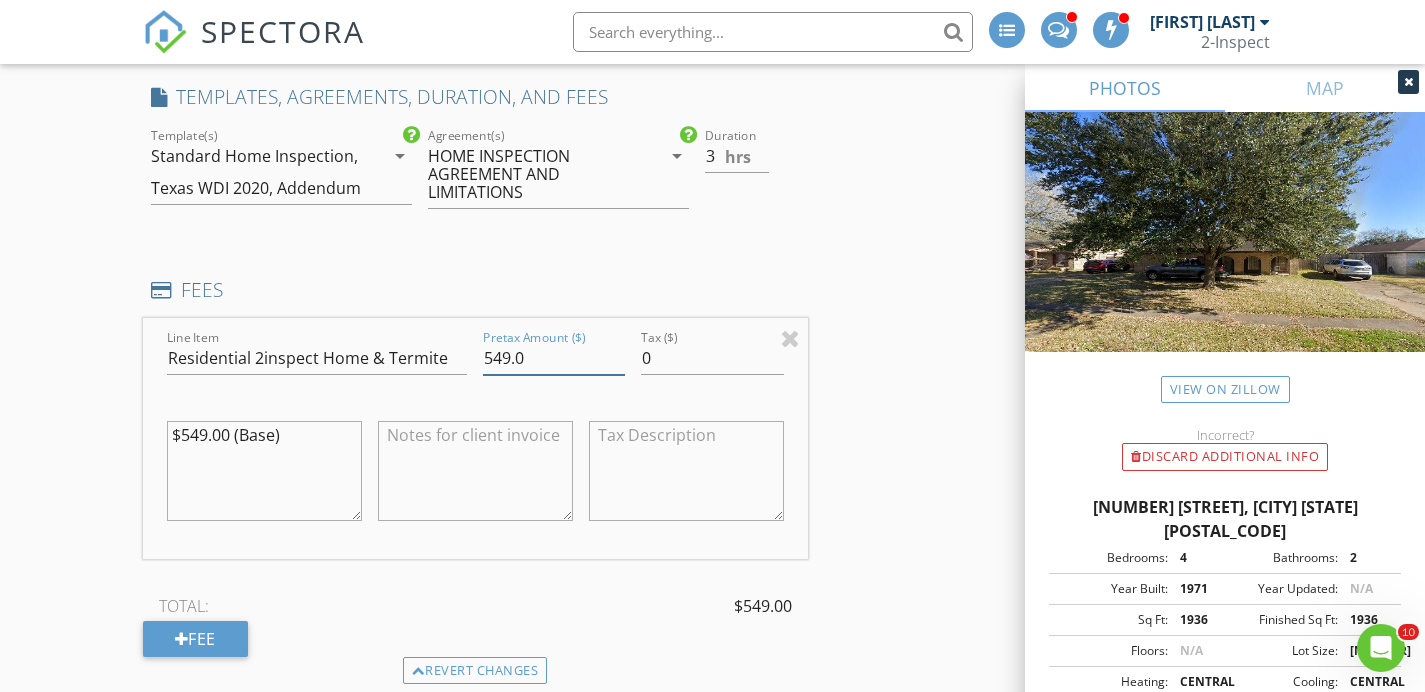 click on "549.0" at bounding box center (554, 358) 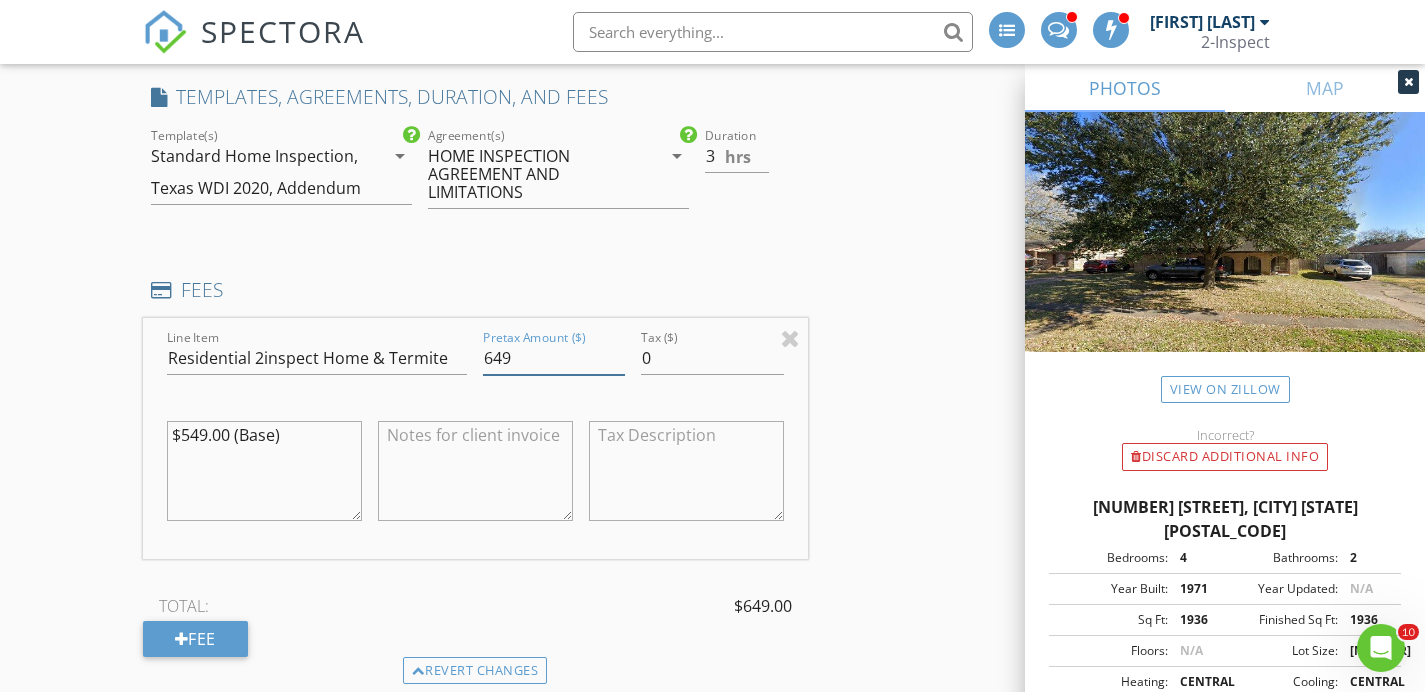 type on "649" 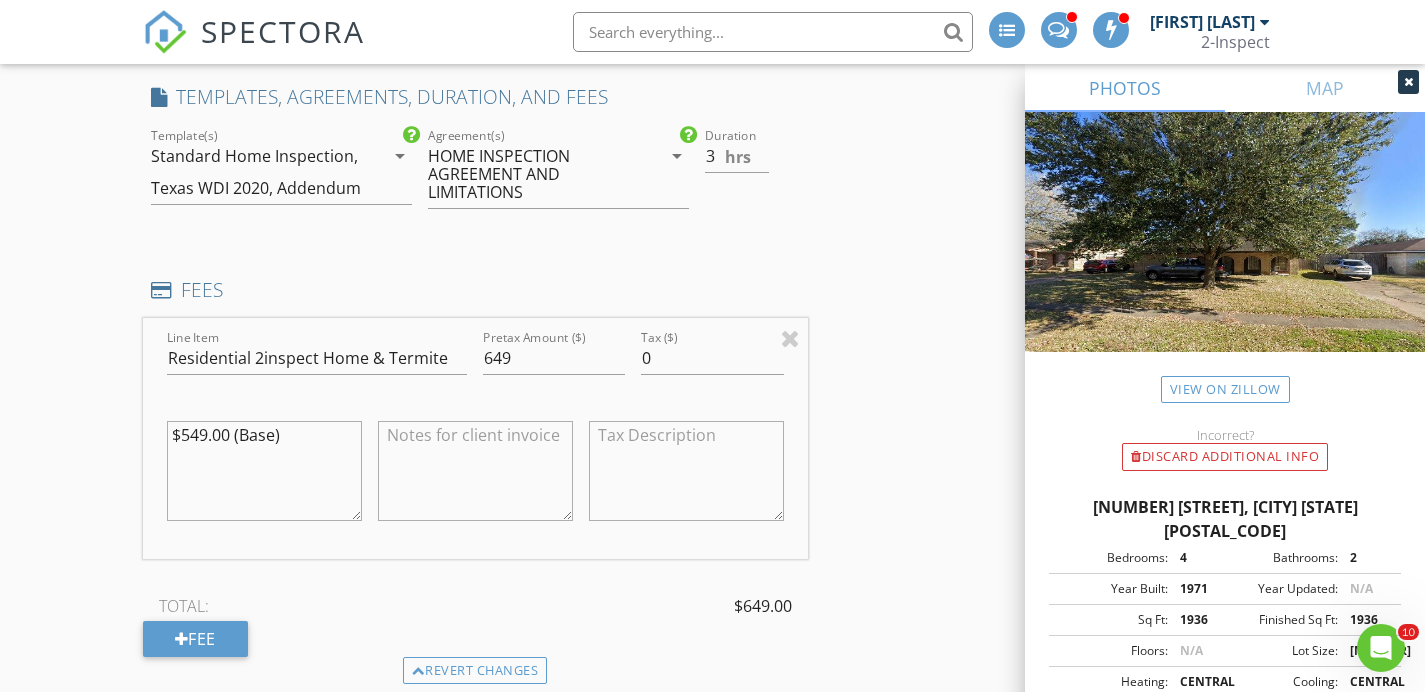 click on "$549.00 (Base)" at bounding box center (264, 471) 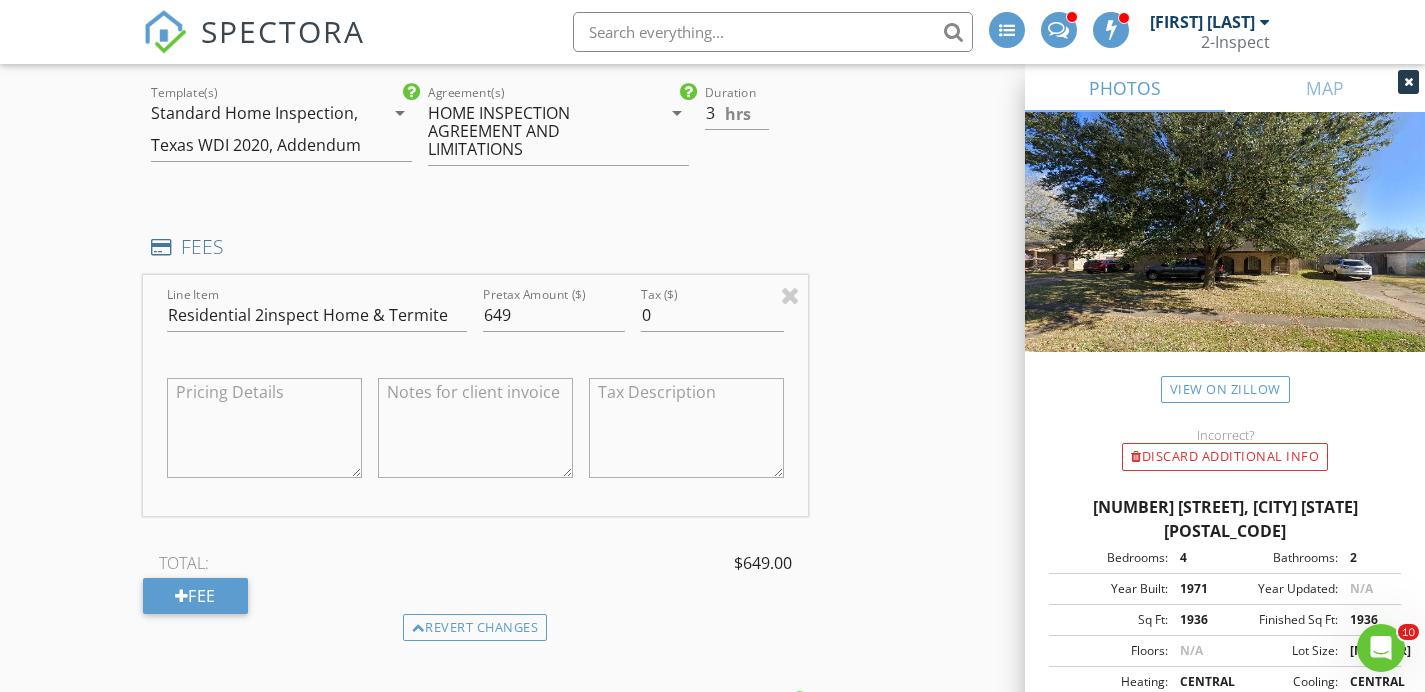 scroll, scrollTop: 1652, scrollLeft: 0, axis: vertical 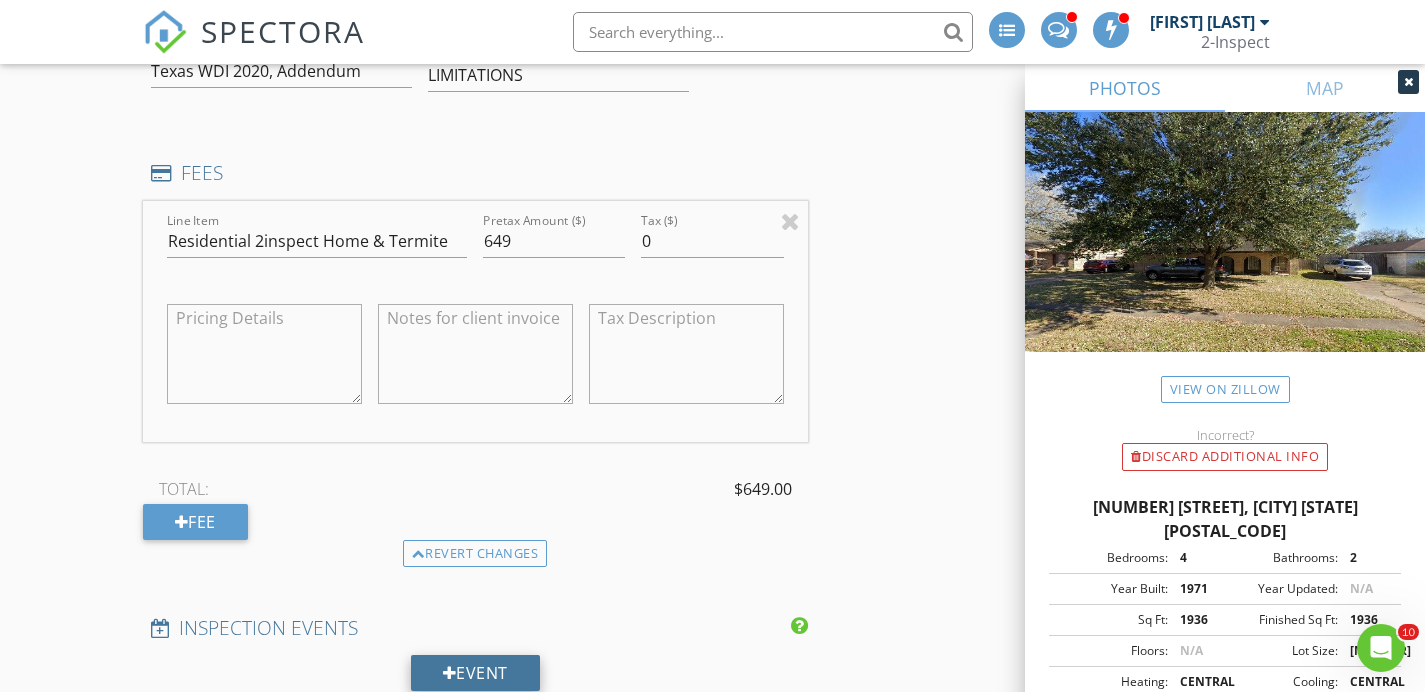 type 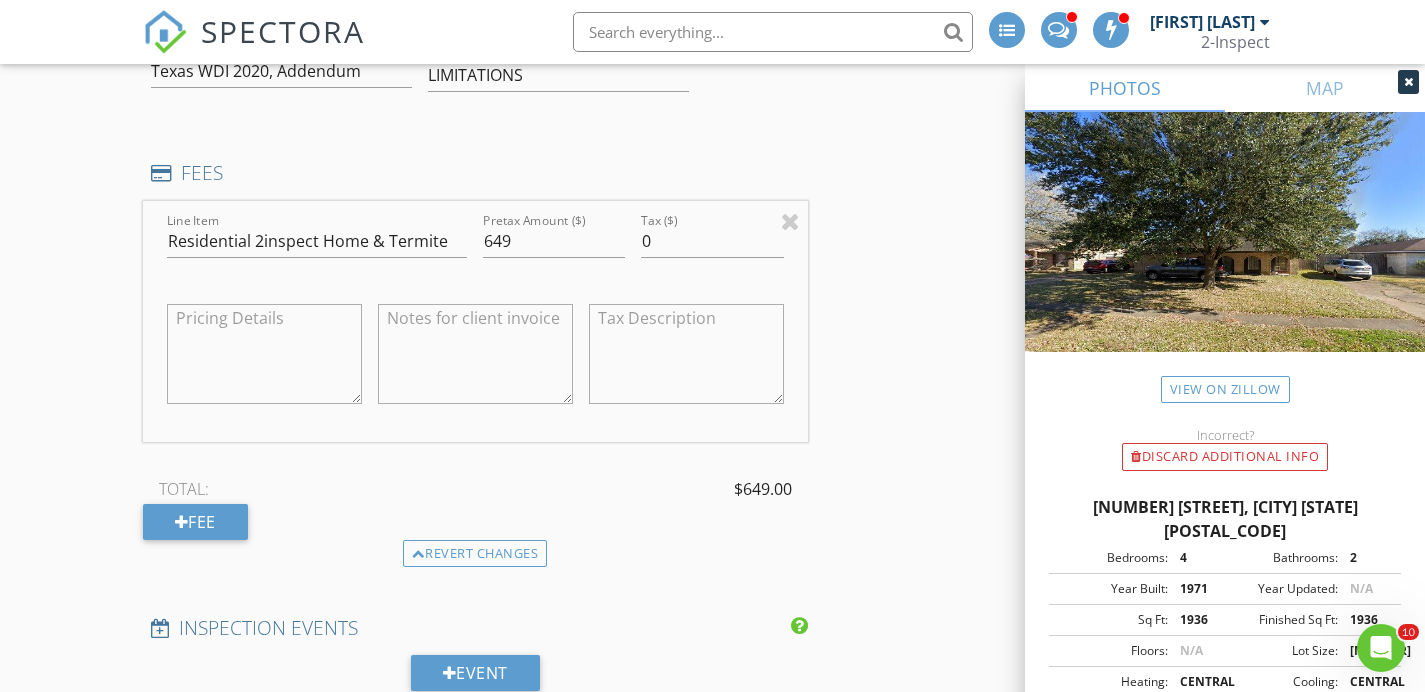click at bounding box center (475, 354) 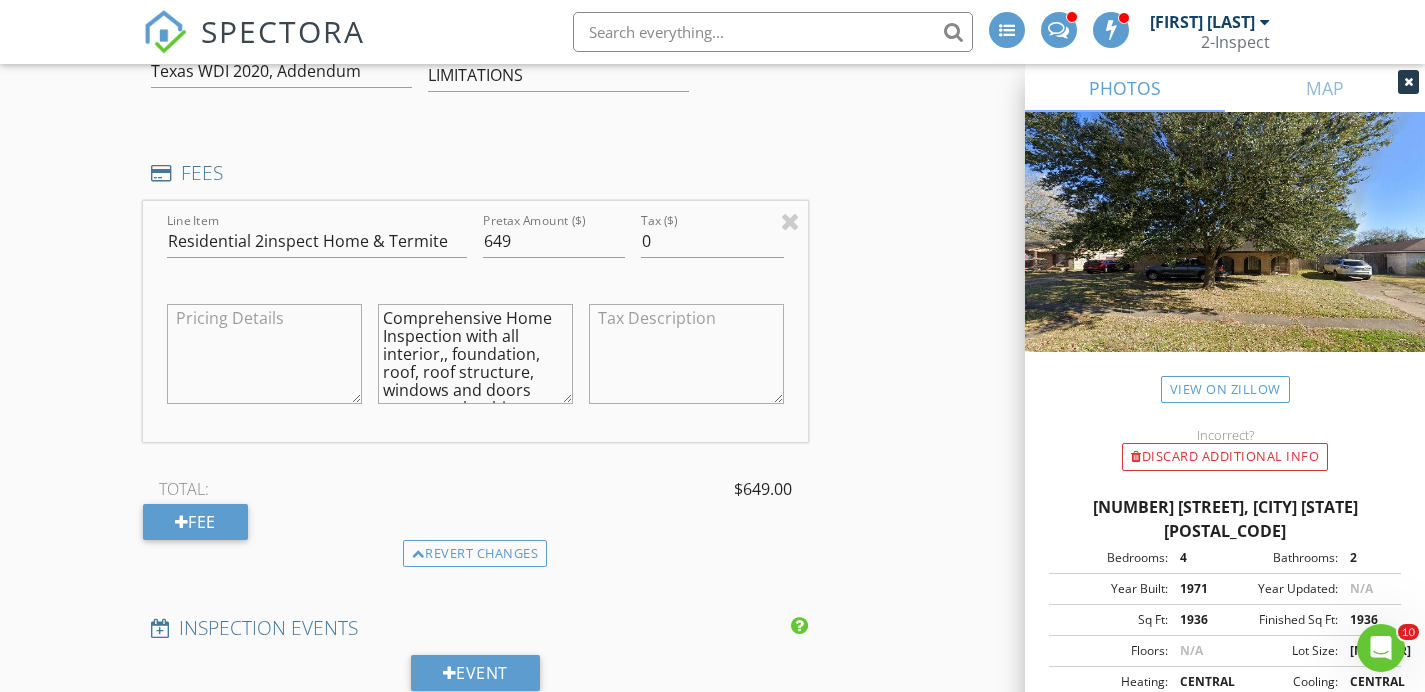 scroll, scrollTop: 539, scrollLeft: 0, axis: vertical 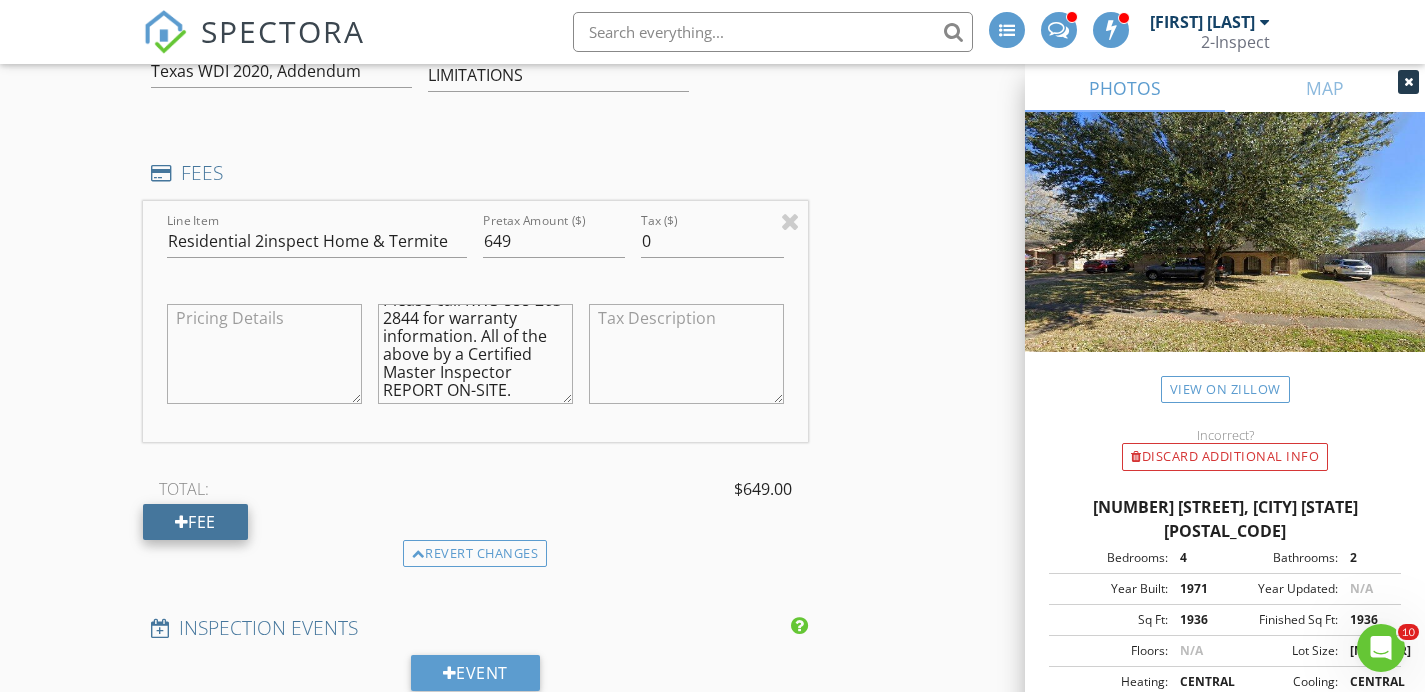 type on "Comprehensive Home Inspection with all interior,, foundation, roof, roof structure, windows and doors systems, plumbing, electrical, mechanical including AC-heat, water heater, permanent appliances, “Free” INFRARED thermal scan of interior of the house, termite inspection with WDI Report “Free”, foundation readings, Free Sprinkler Inspection. Older homes past the builder warranty comes with 90 days free home warranty, 90 days free termite warranty, 5 years platinum roof warranty, recall check, concierge utility setup. Please call RWS 888-263-2844 for warranty information. All of the above by a Certified Master Inspector REPORT ON-SITE." 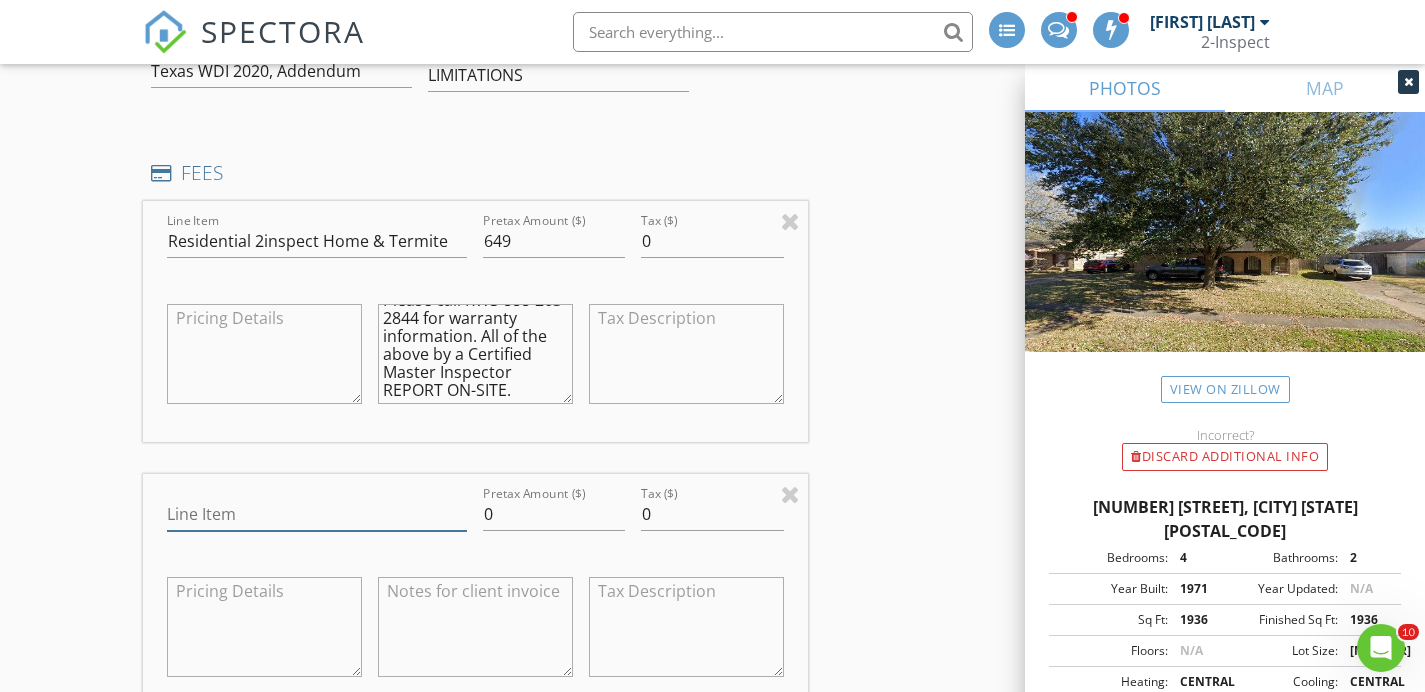 click on "Line Item" at bounding box center [317, 514] 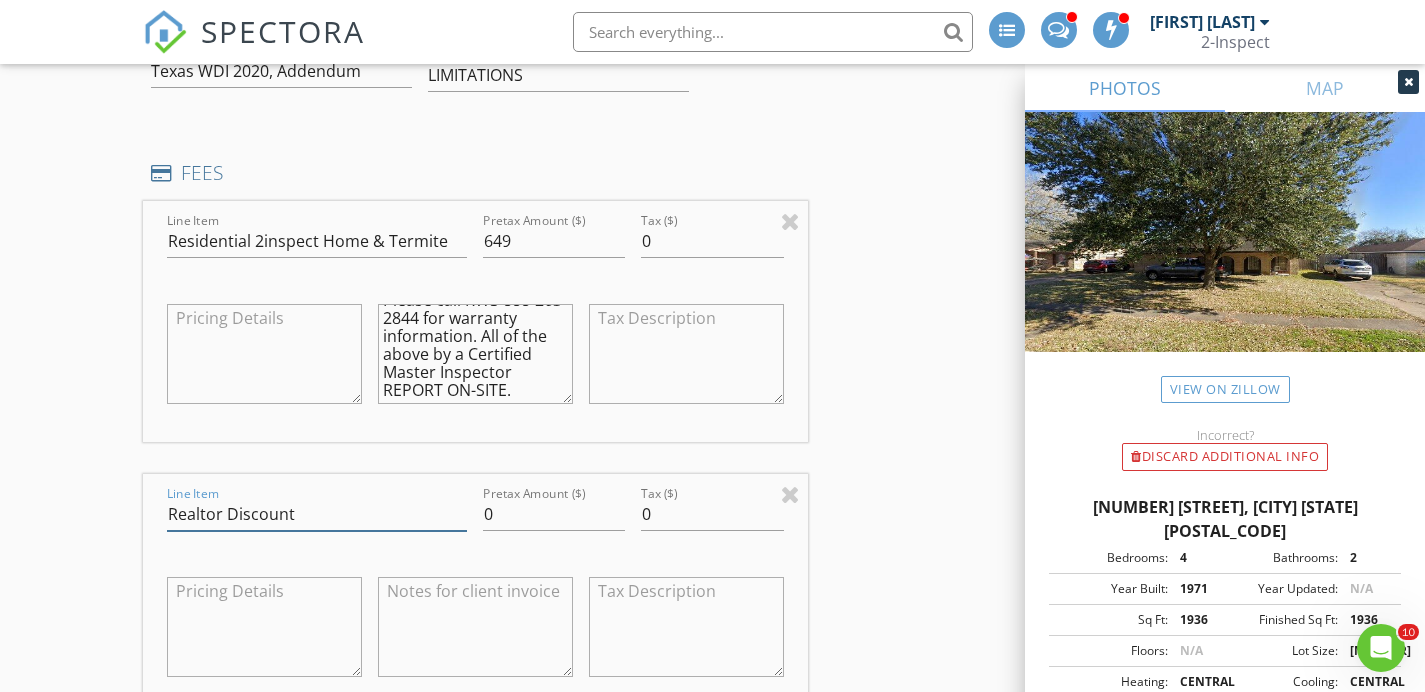 type on "Realtor Discount" 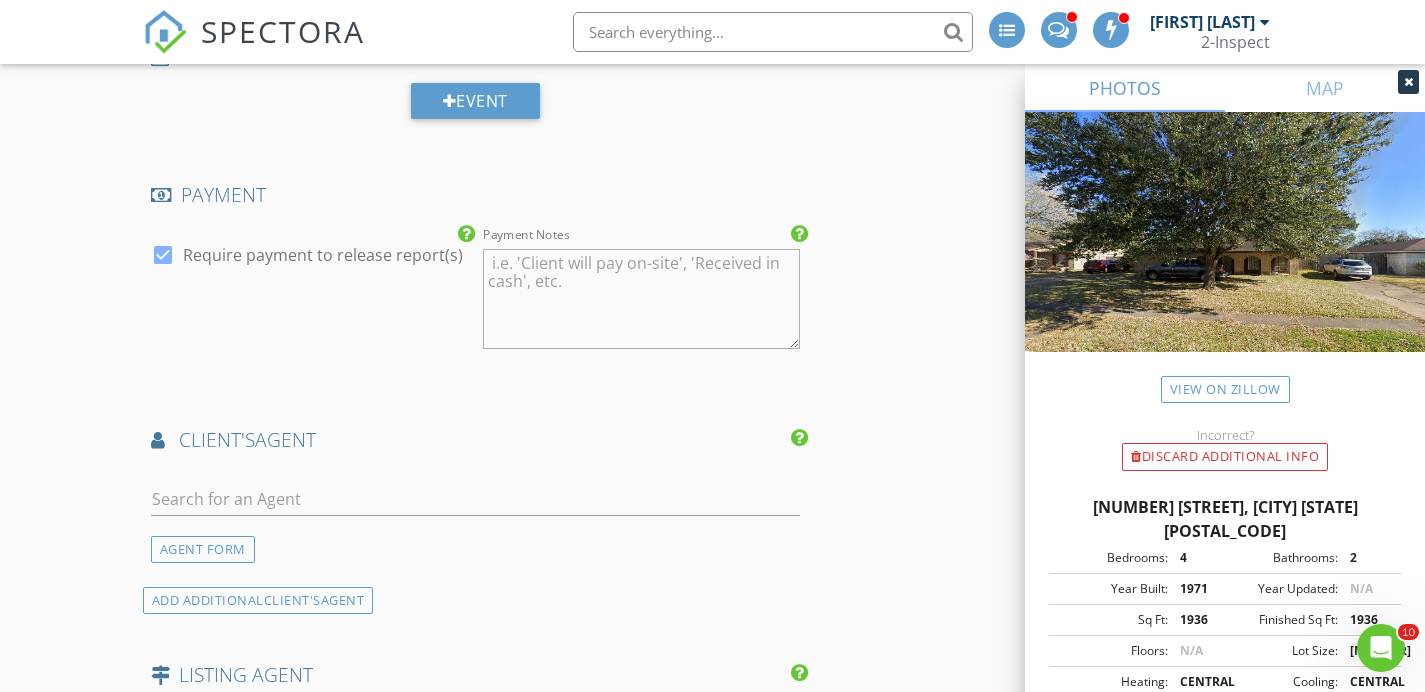 scroll, scrollTop: 2509, scrollLeft: 0, axis: vertical 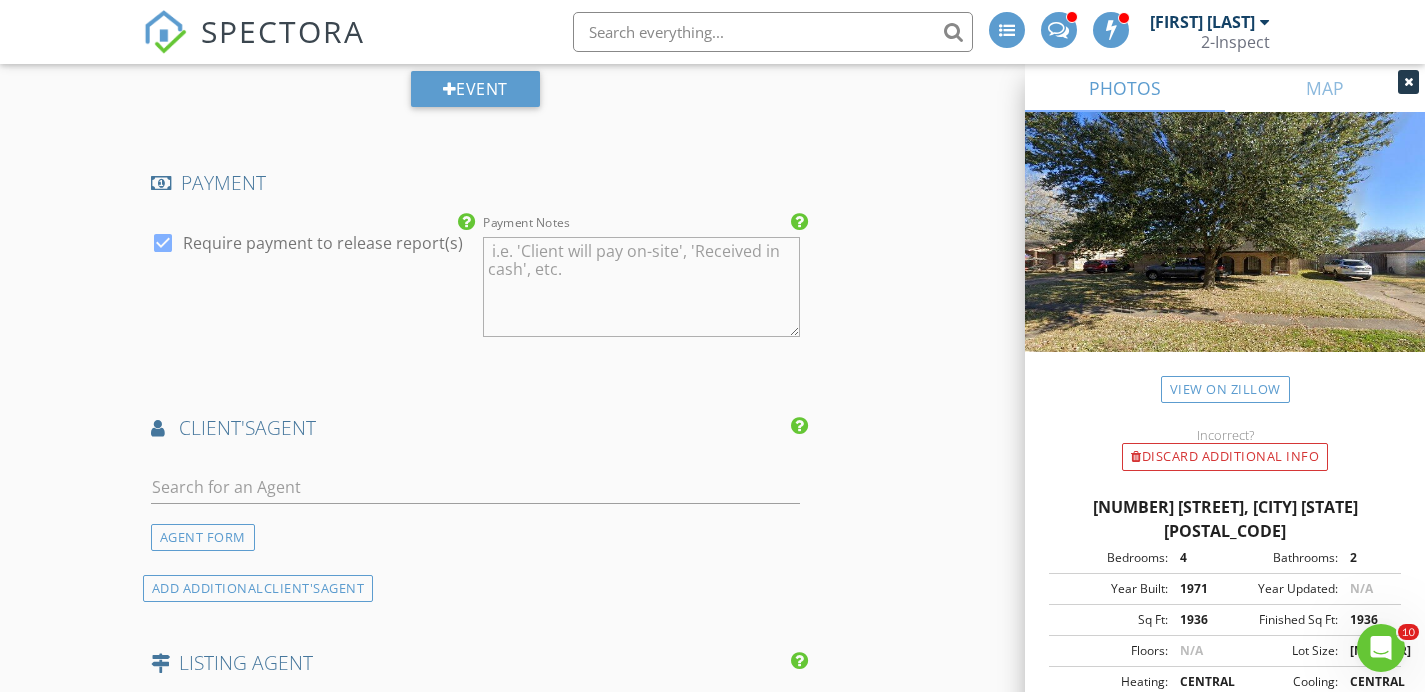 type on "-150" 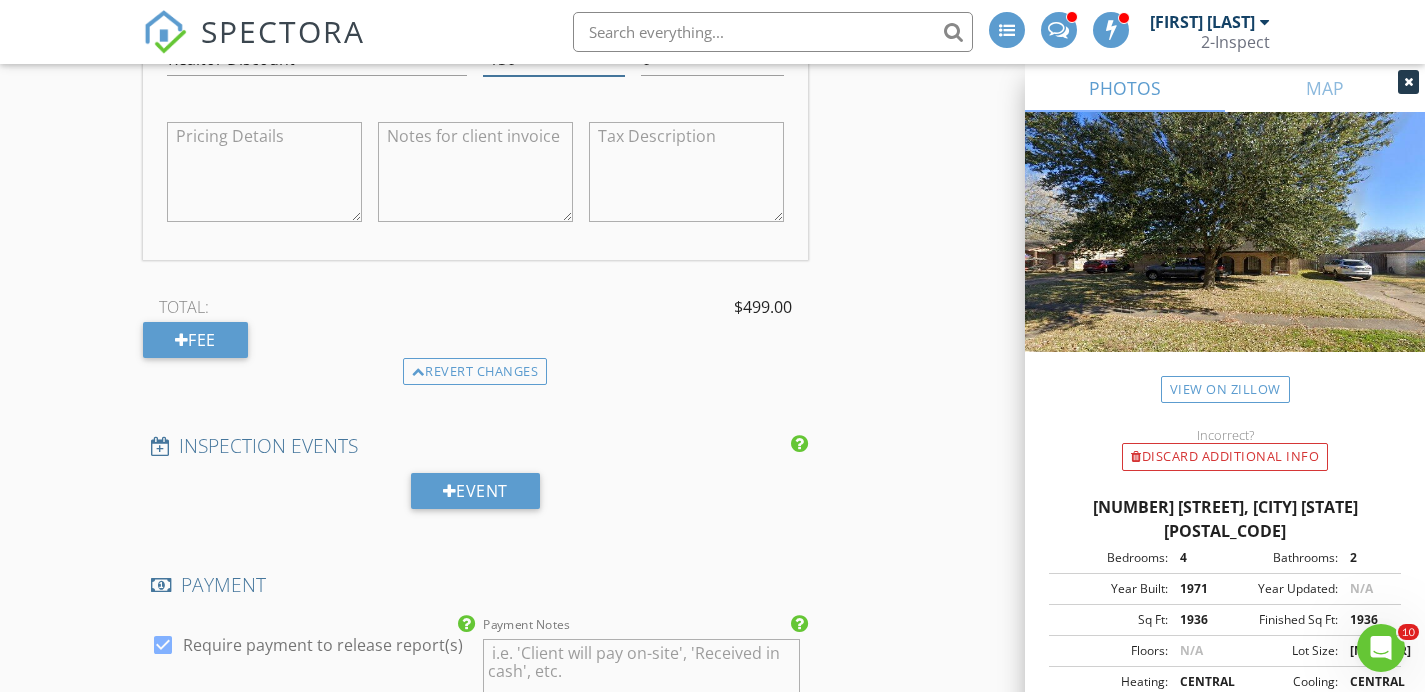 scroll, scrollTop: 2071, scrollLeft: 0, axis: vertical 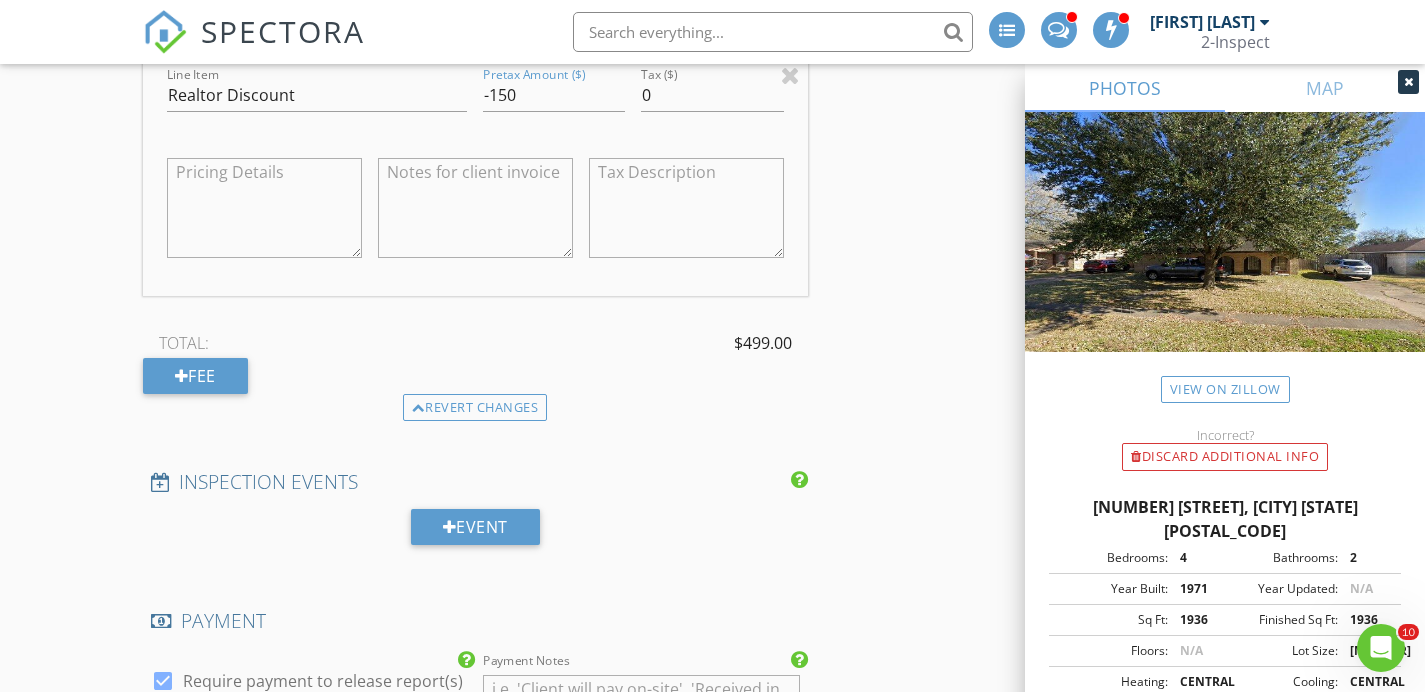 click at bounding box center [475, 208] 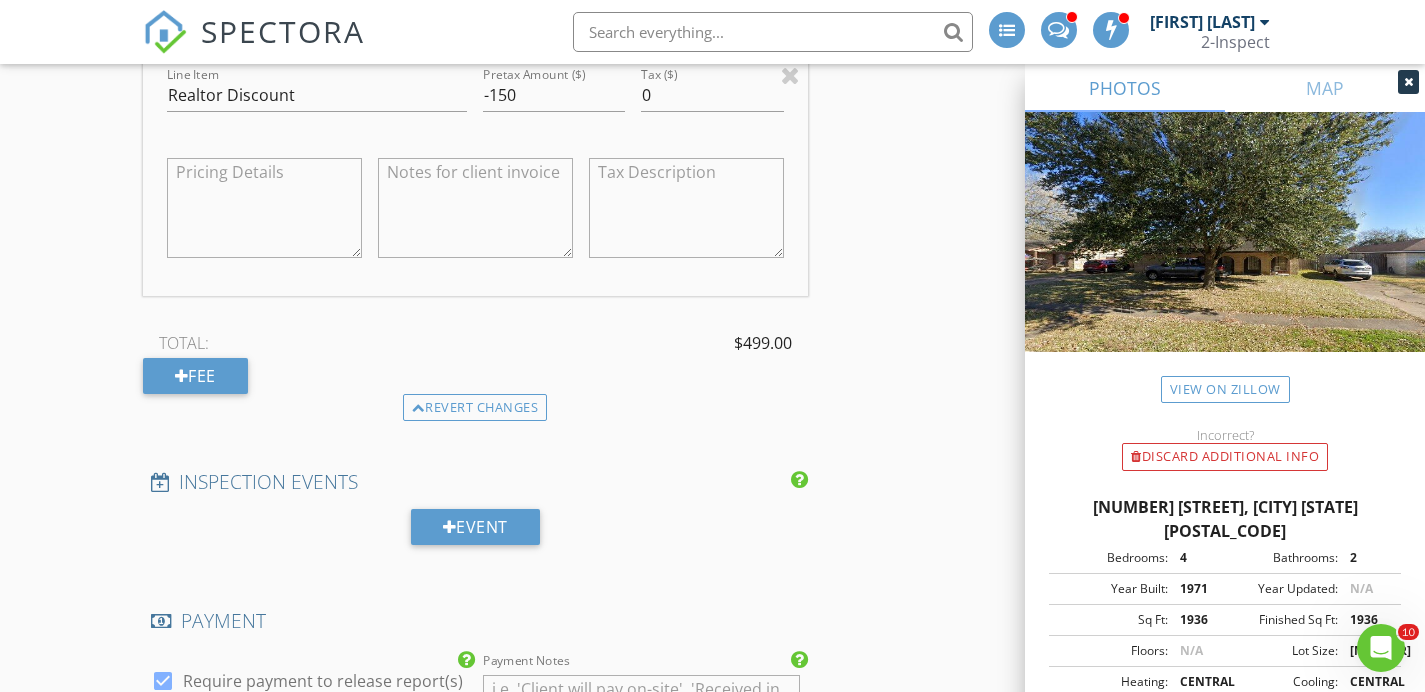 paste on "Karina Cuardos" 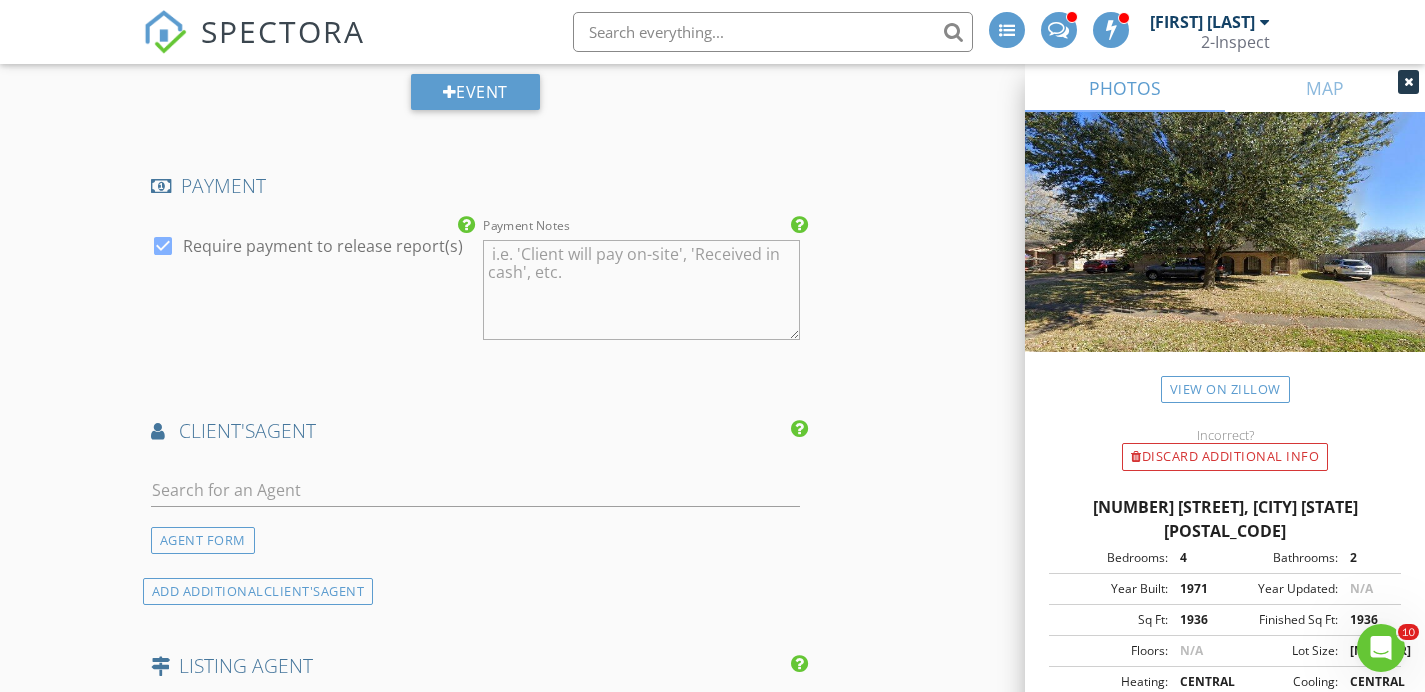 scroll, scrollTop: 2510, scrollLeft: 0, axis: vertical 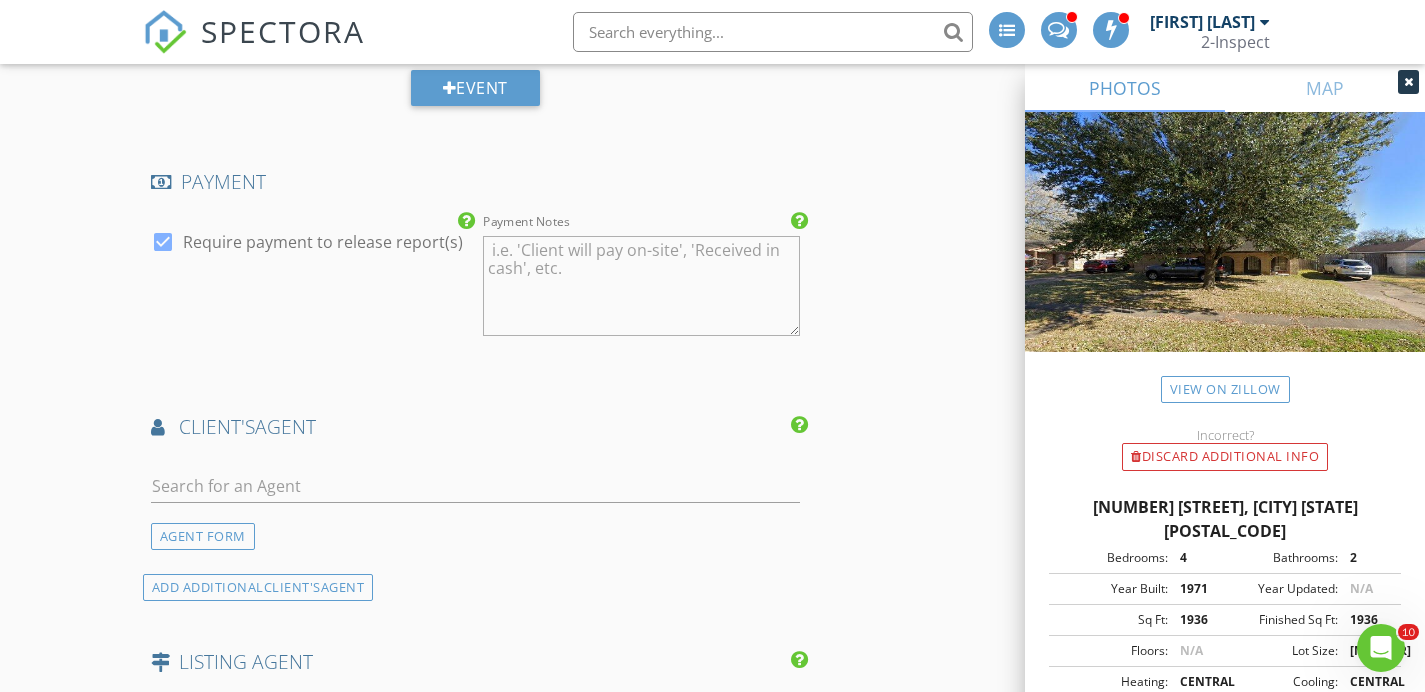 type on "[FIRST] [LAST] ($100)
SAVE50 ($50)" 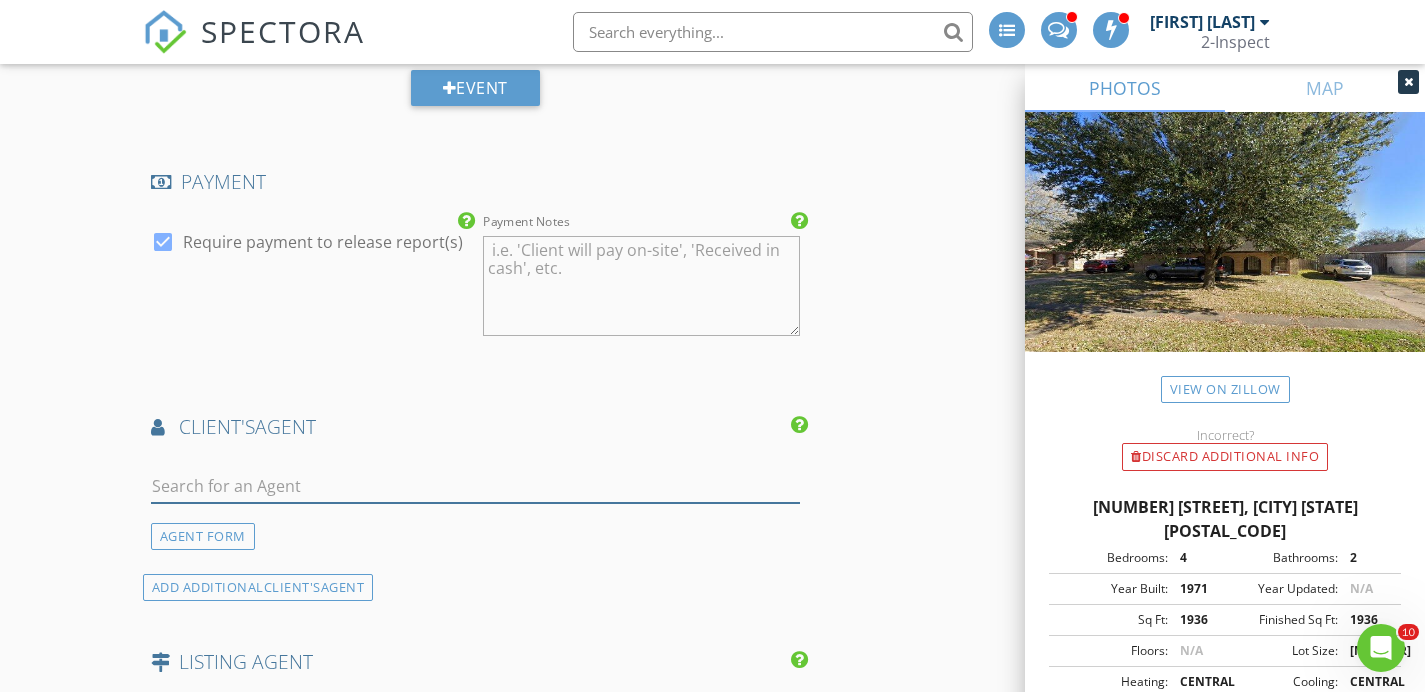 click at bounding box center (475, 486) 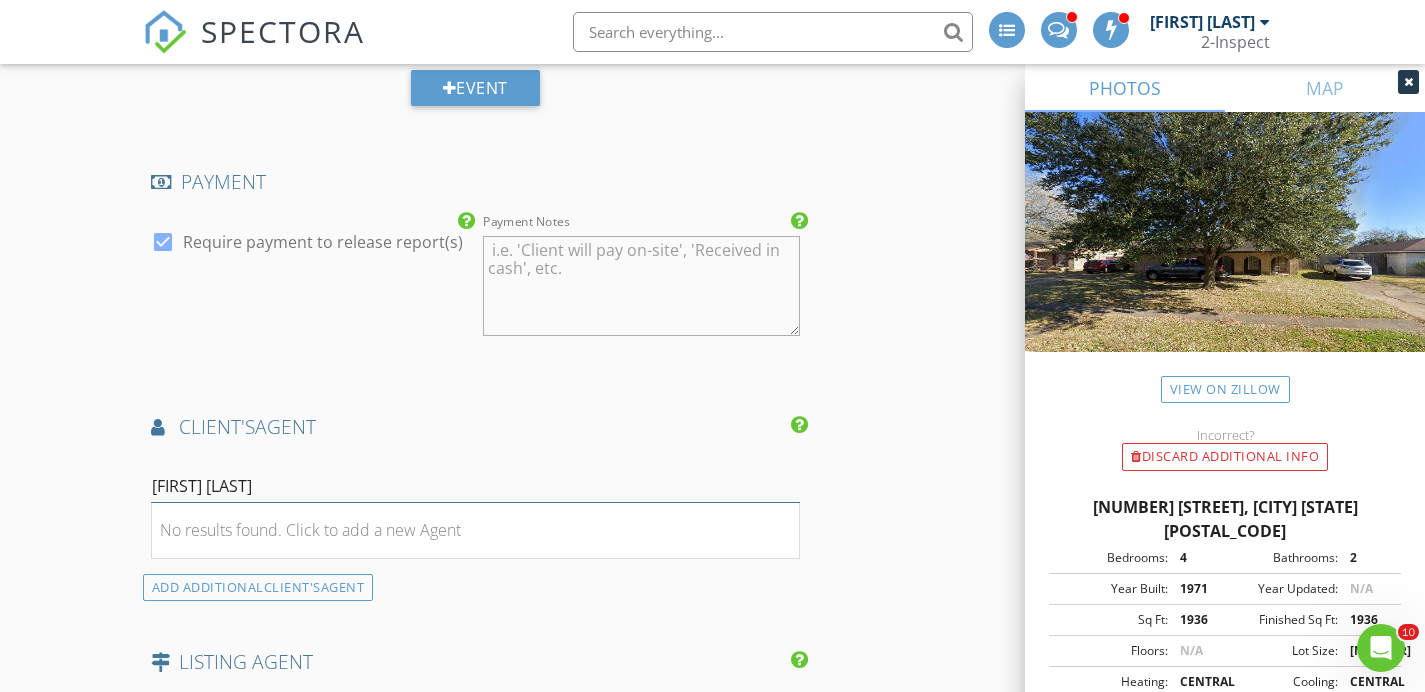 click on "Karina Cuardos" at bounding box center [475, 486] 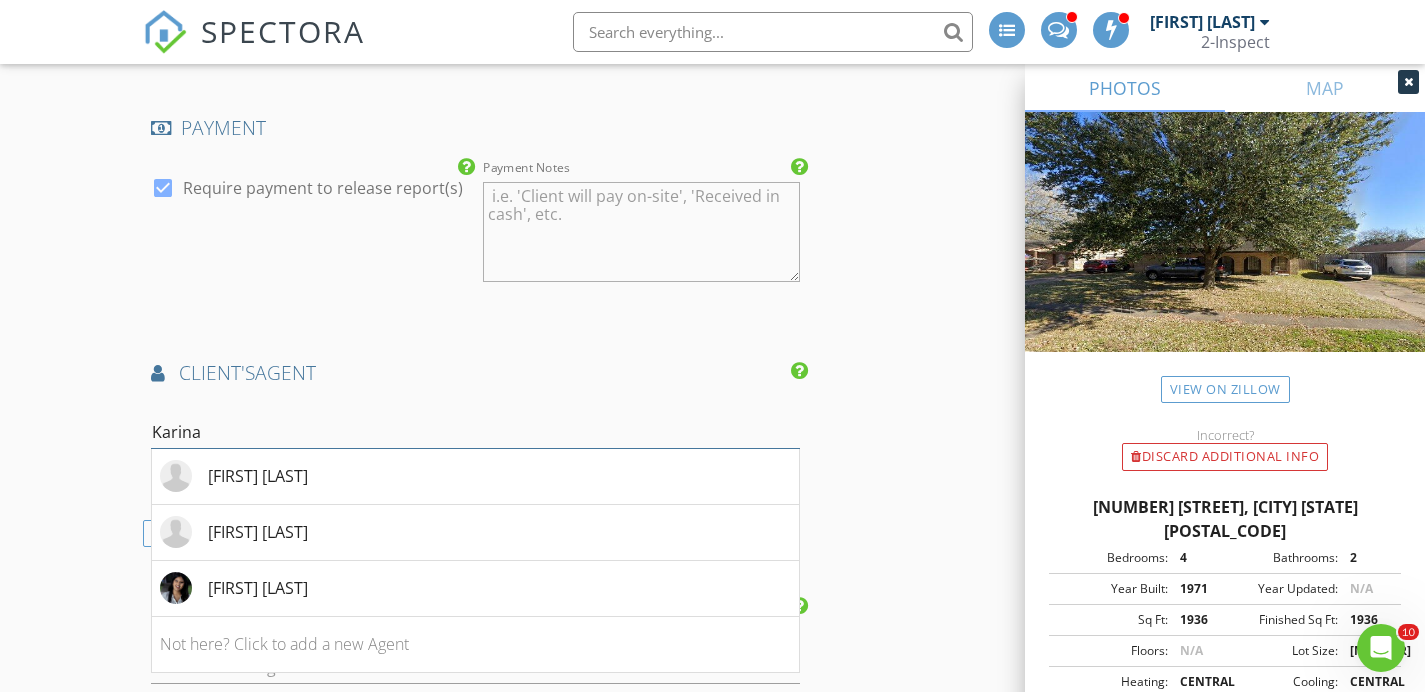 scroll, scrollTop: 2604, scrollLeft: 0, axis: vertical 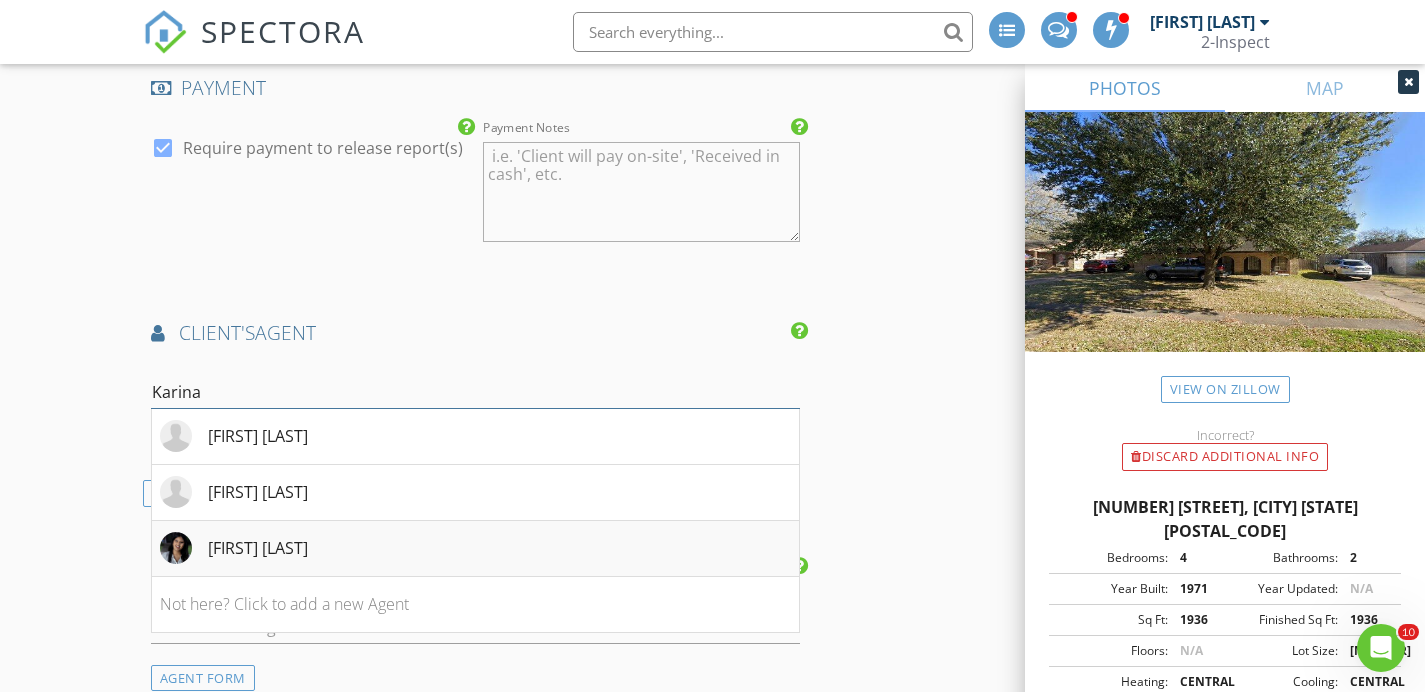 type on "Karina" 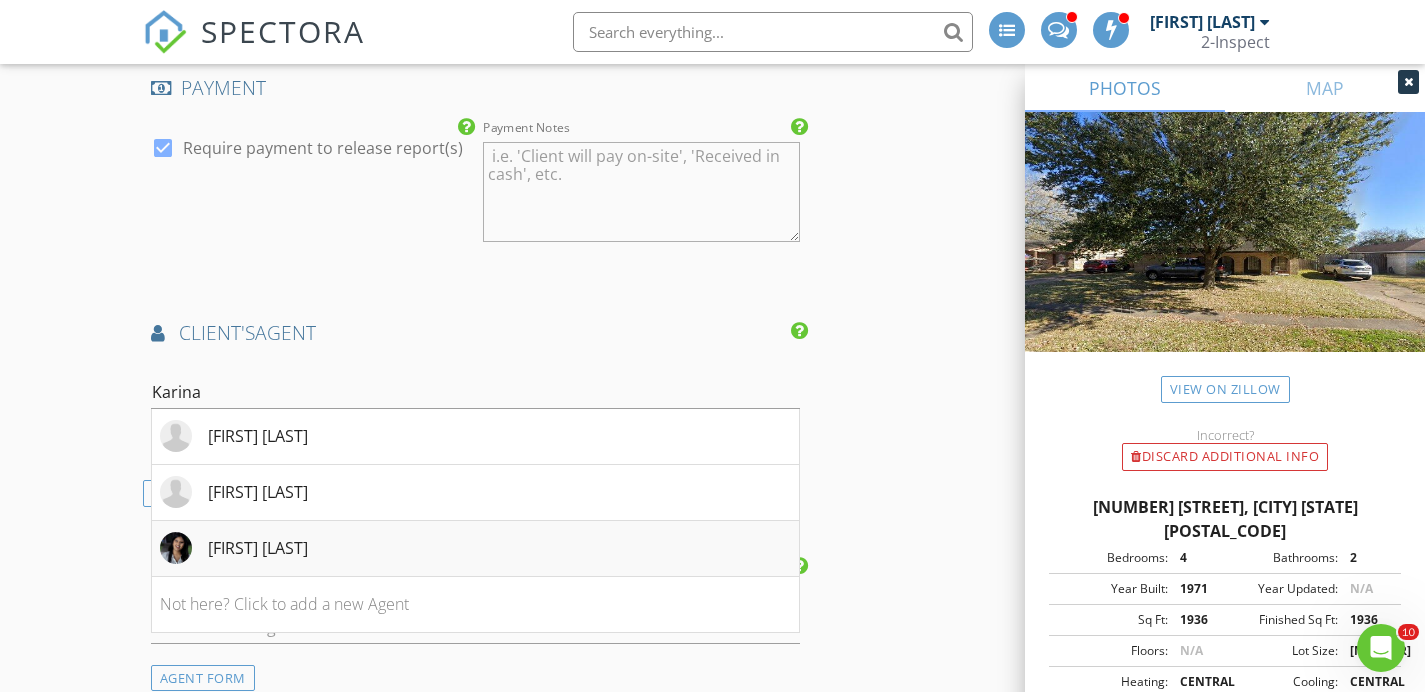 click on "[FIRST] [LAST]" at bounding box center [475, 549] 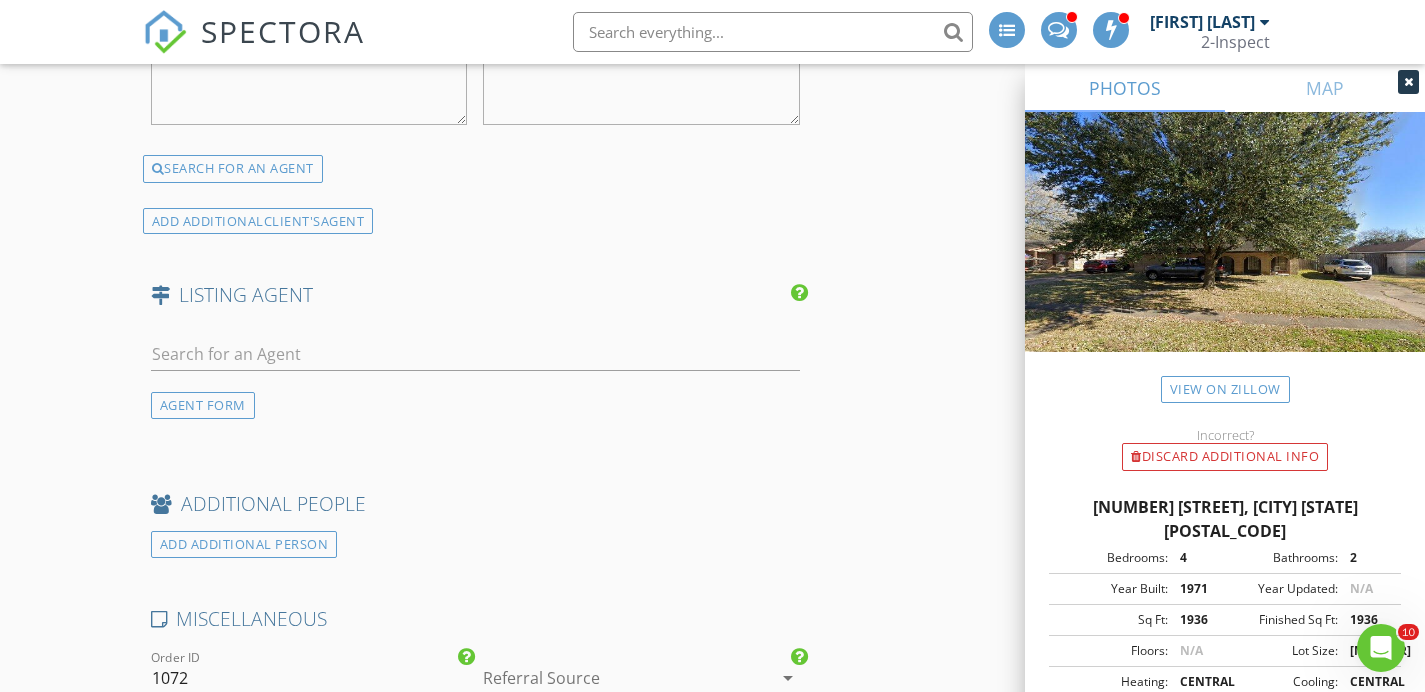 scroll, scrollTop: 3262, scrollLeft: 0, axis: vertical 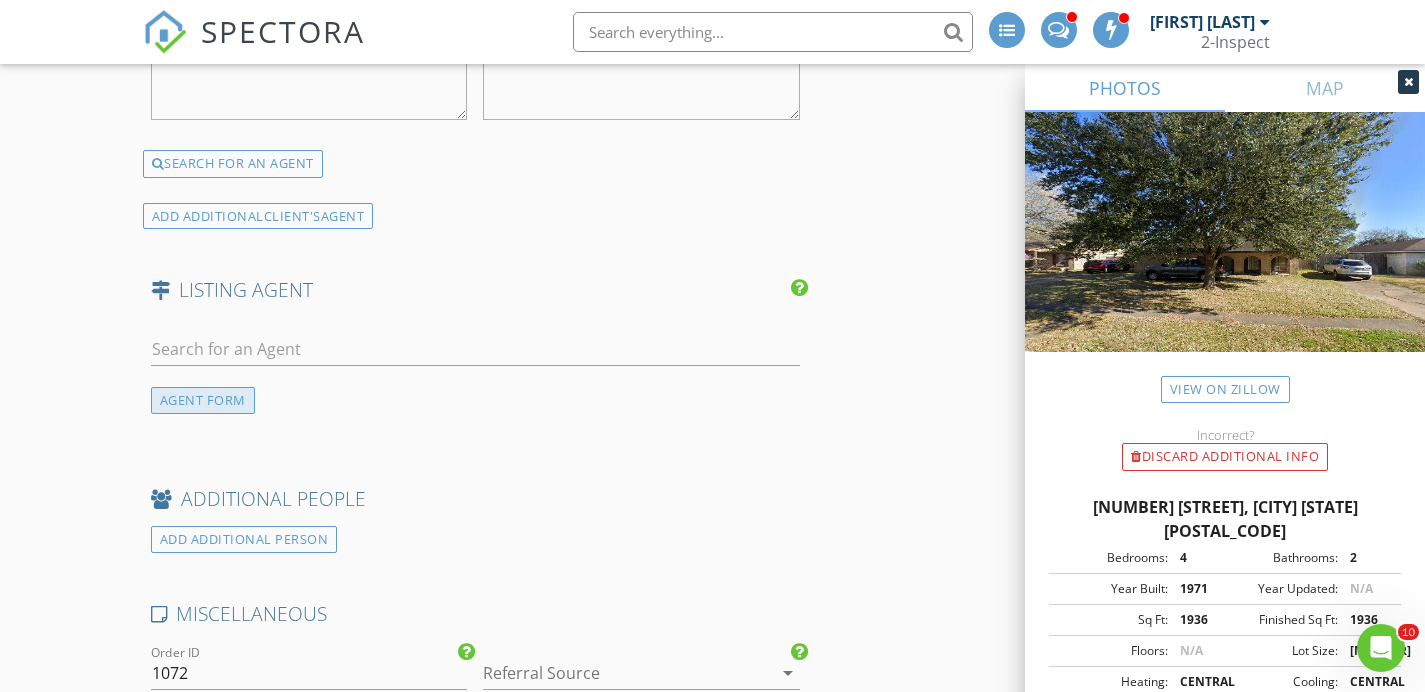 click on "AGENT FORM" at bounding box center [203, 400] 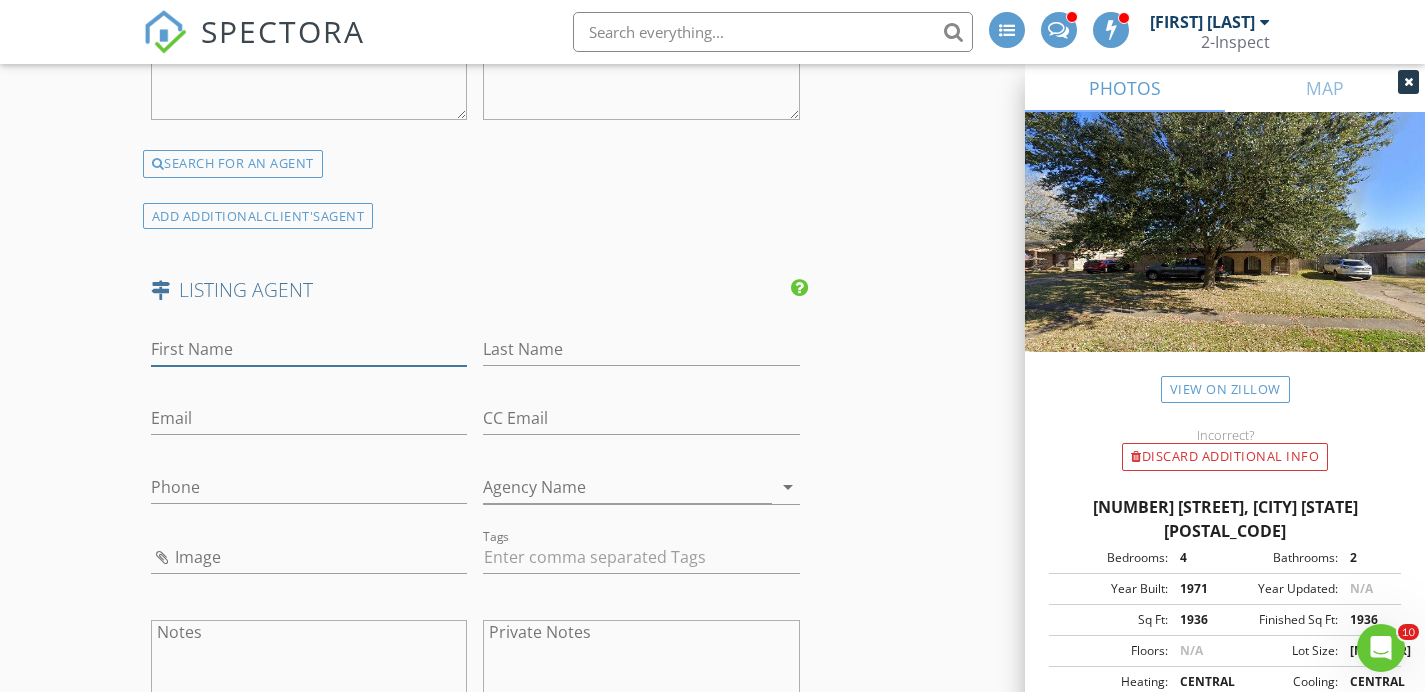 click on "First Name" at bounding box center (309, 349) 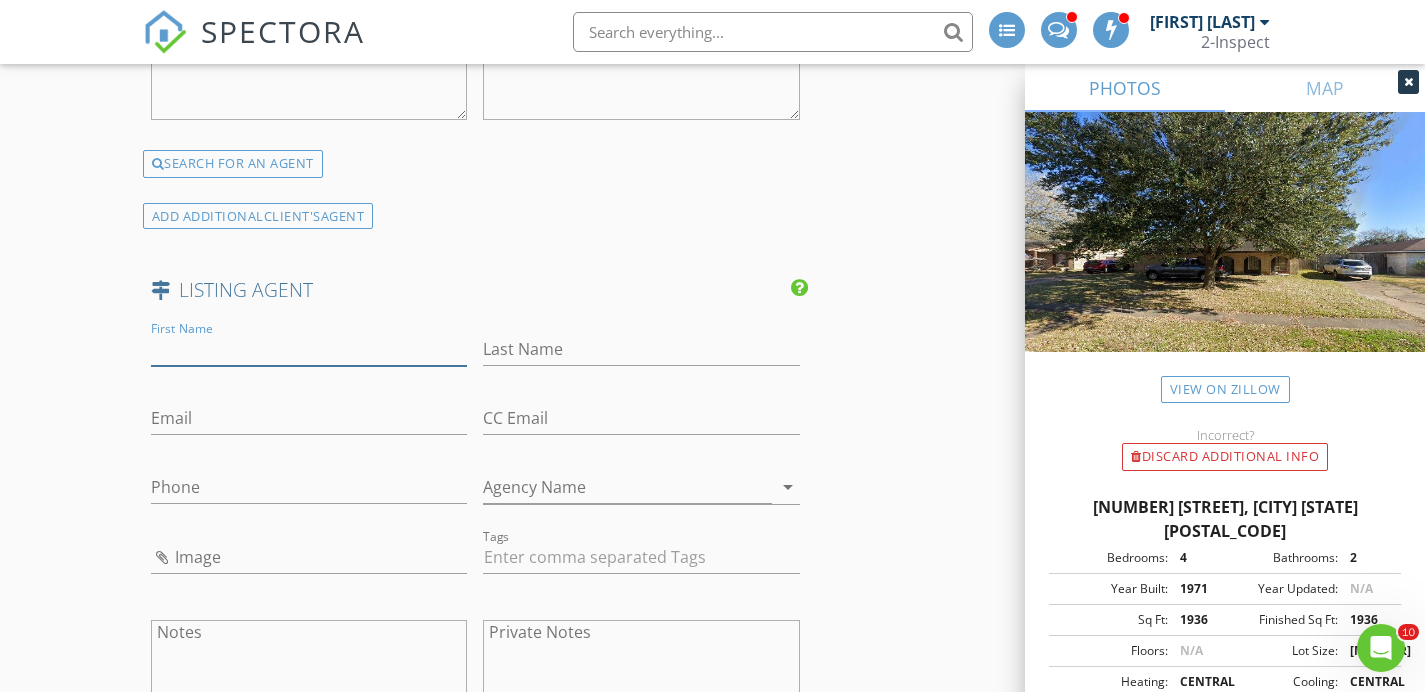 paste on "Marita Corkill (281) 543-8189 Marita@GrindstoneREG.com" 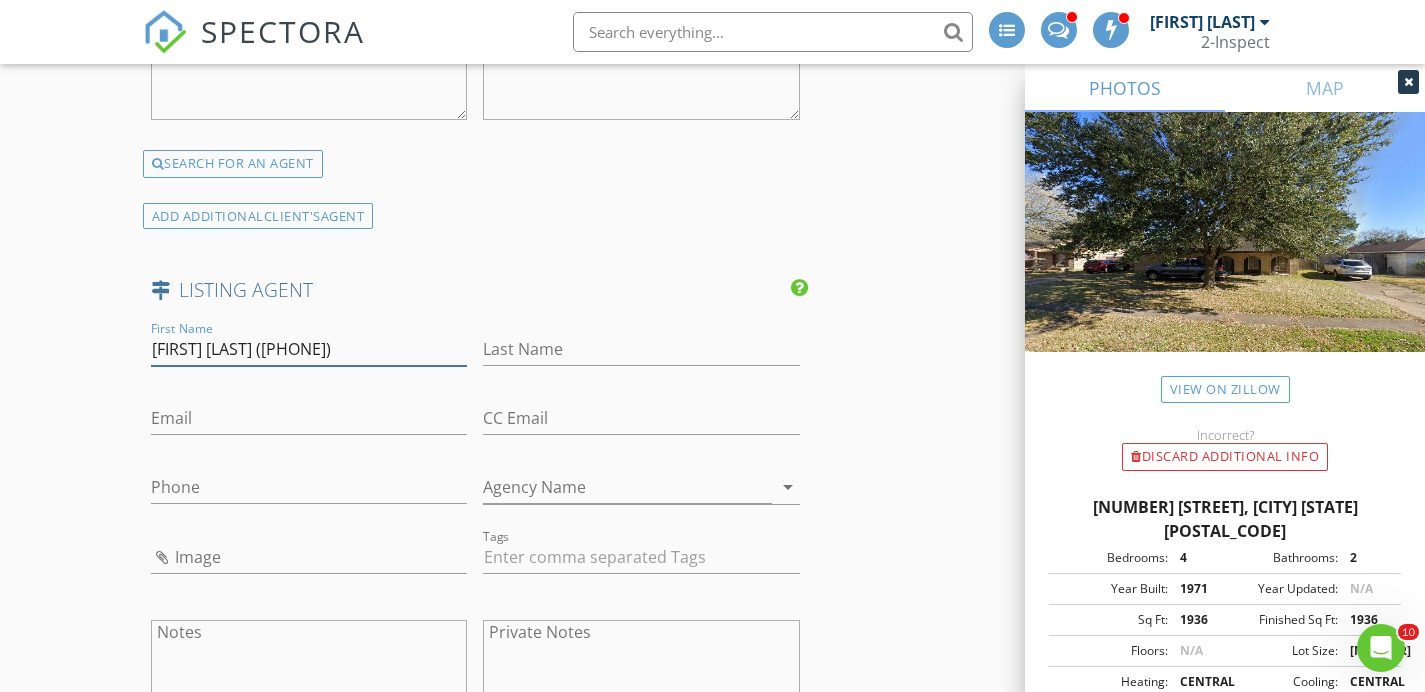 scroll, scrollTop: 0, scrollLeft: 0, axis: both 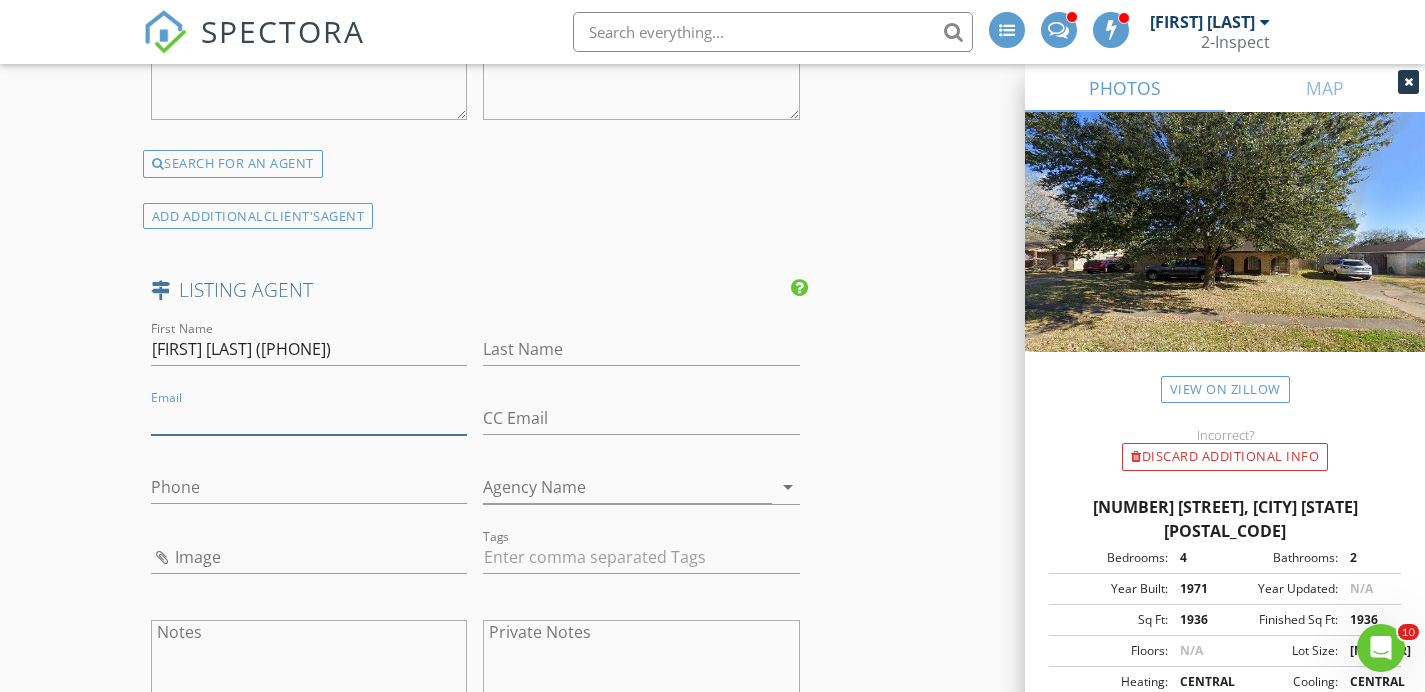 click on "Email" at bounding box center [309, 418] 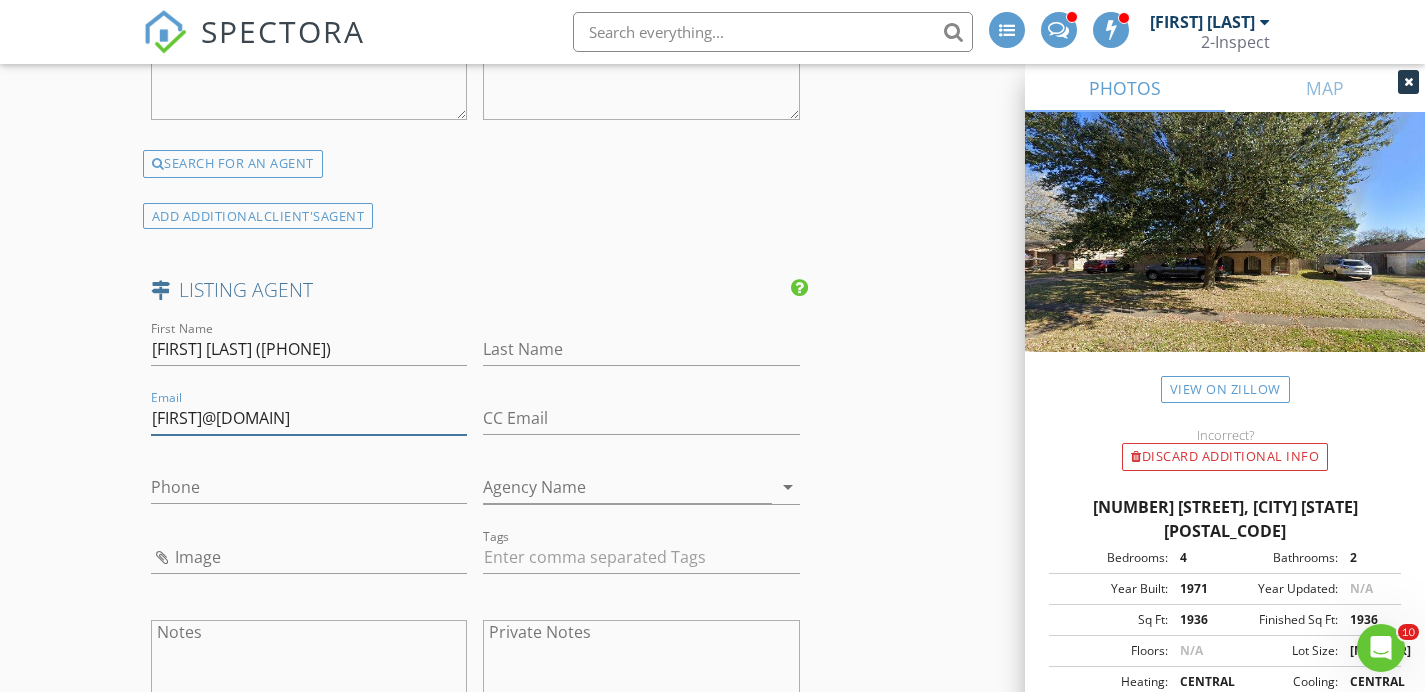 type on "Marita@GrindstoneREG.com" 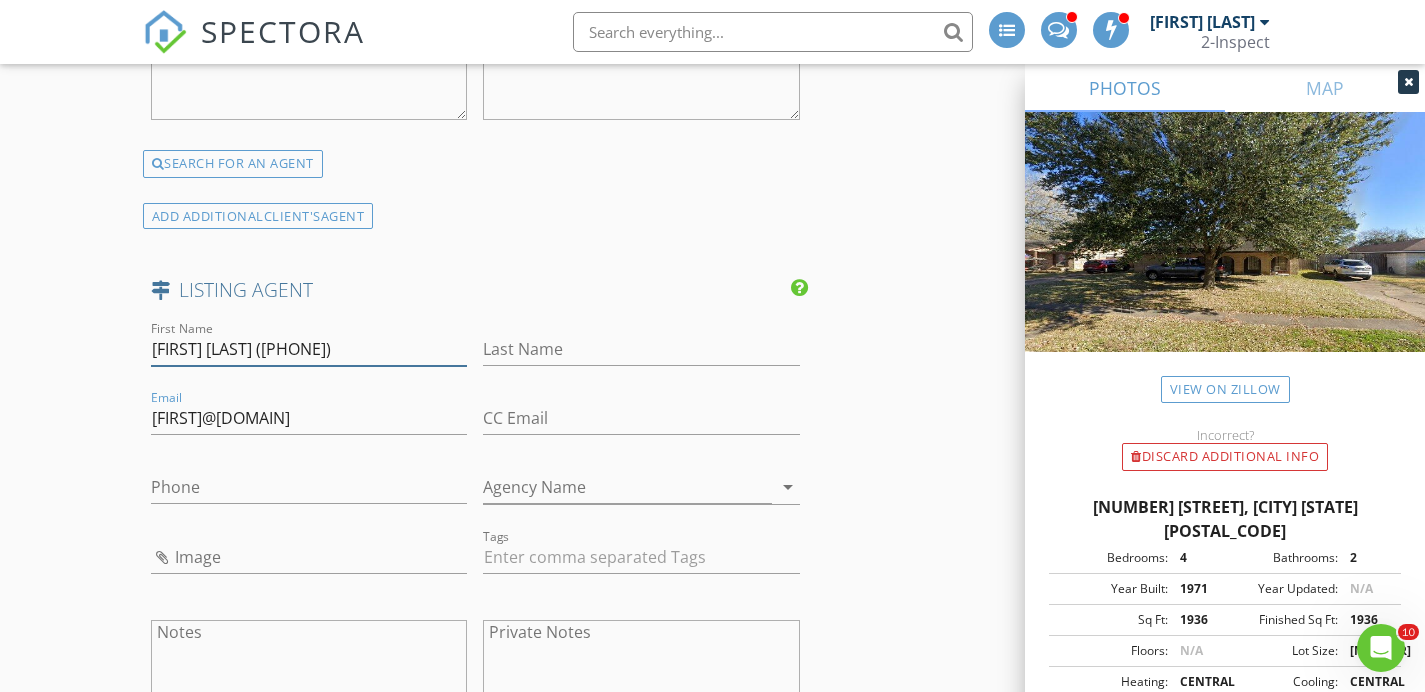 click on "Marita Corkill (281) 543-8189" at bounding box center (309, 349) 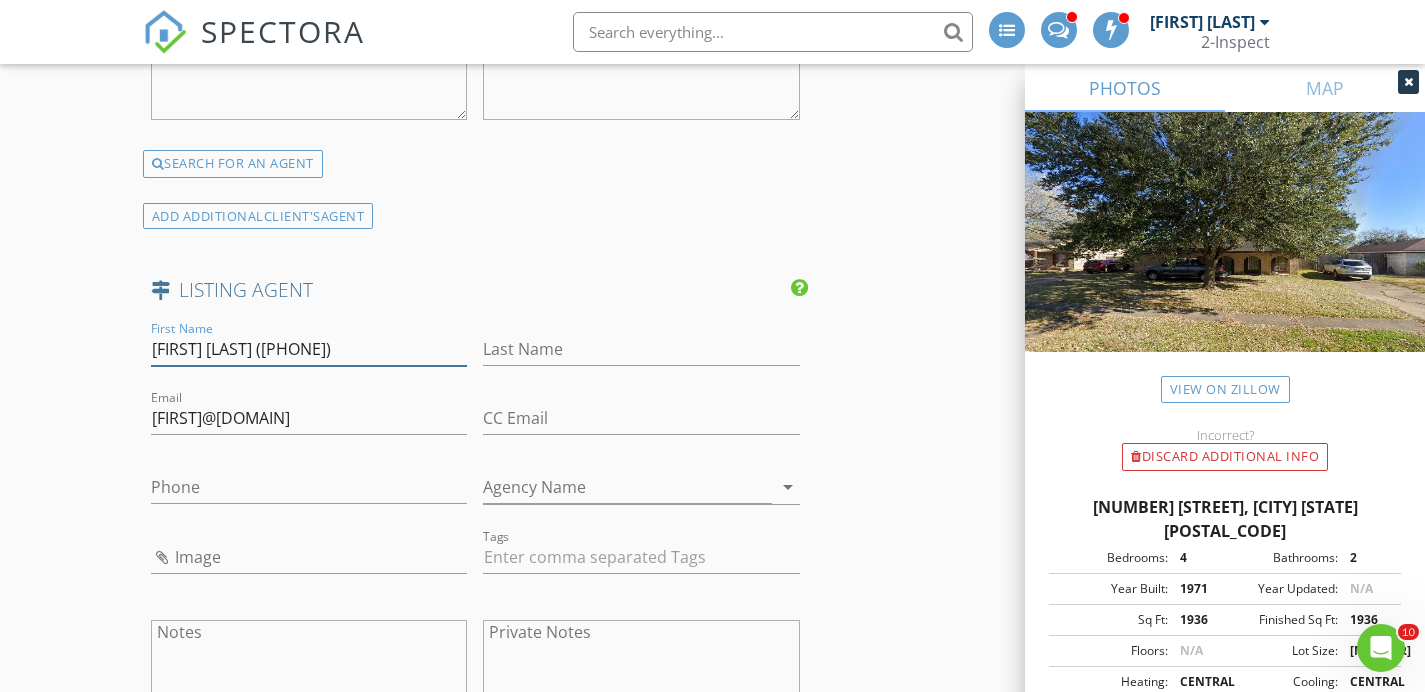 click on "Marita Corkill (281) 543-8189" at bounding box center (309, 349) 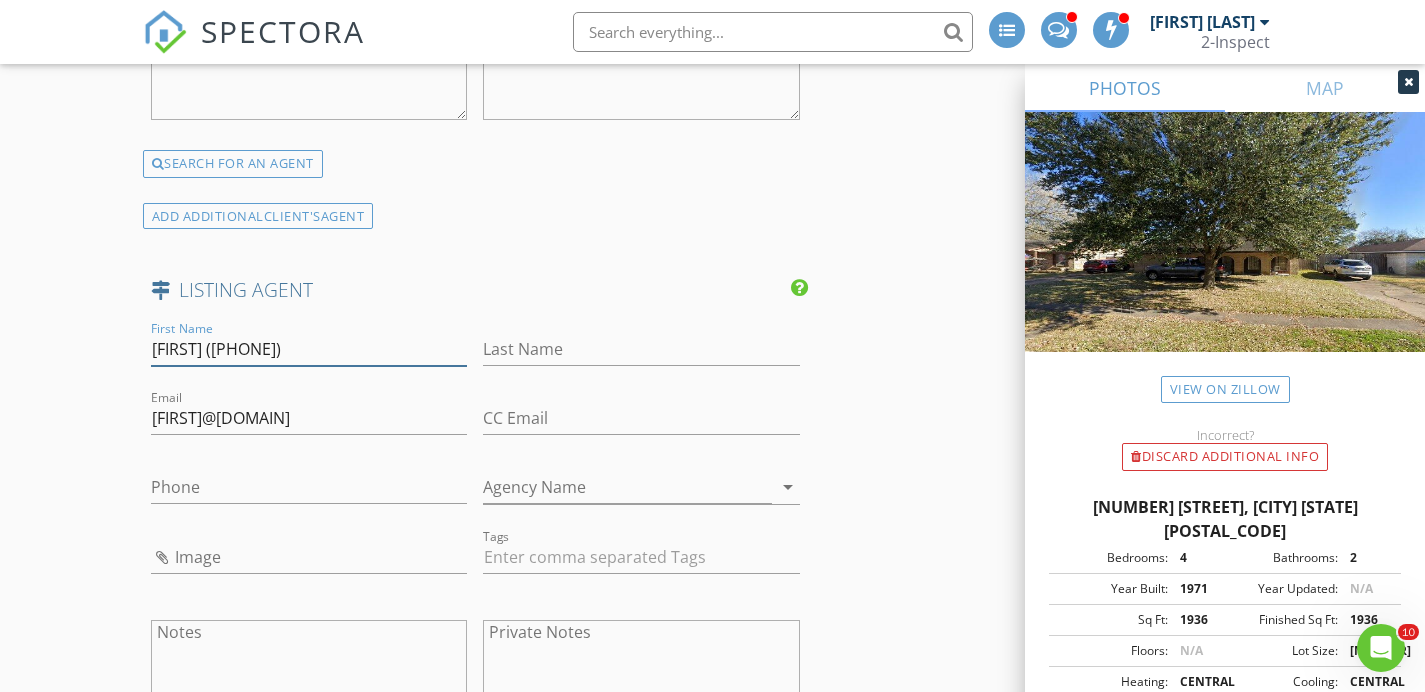 type on "Marita (281) 543-8189" 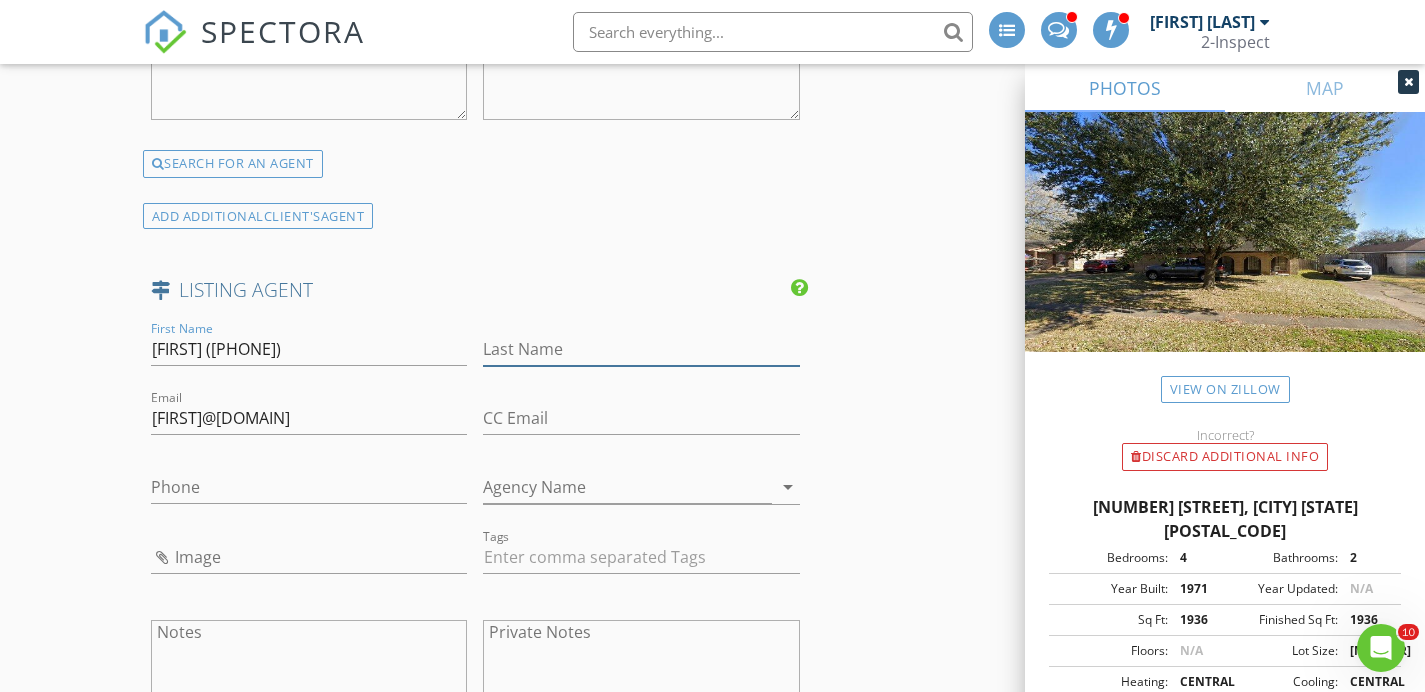 click on "Last Name" at bounding box center (641, 349) 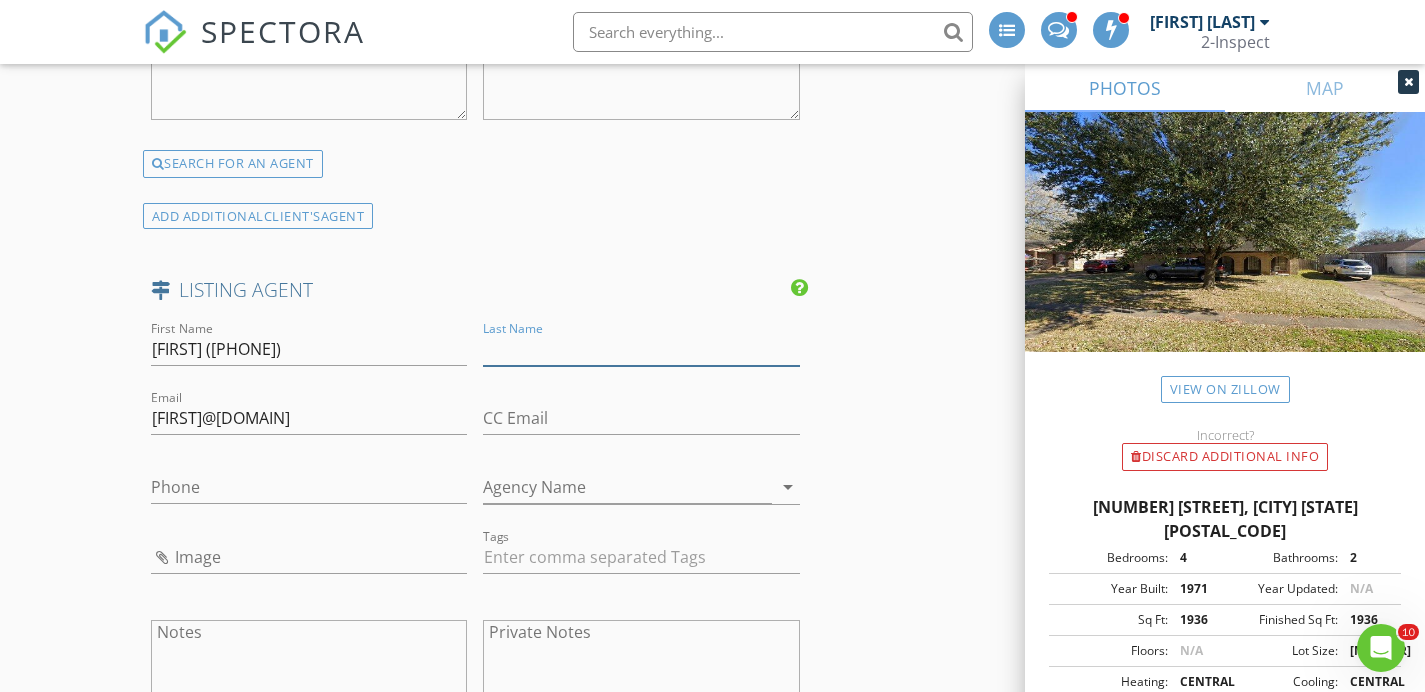 paste on "Corkill" 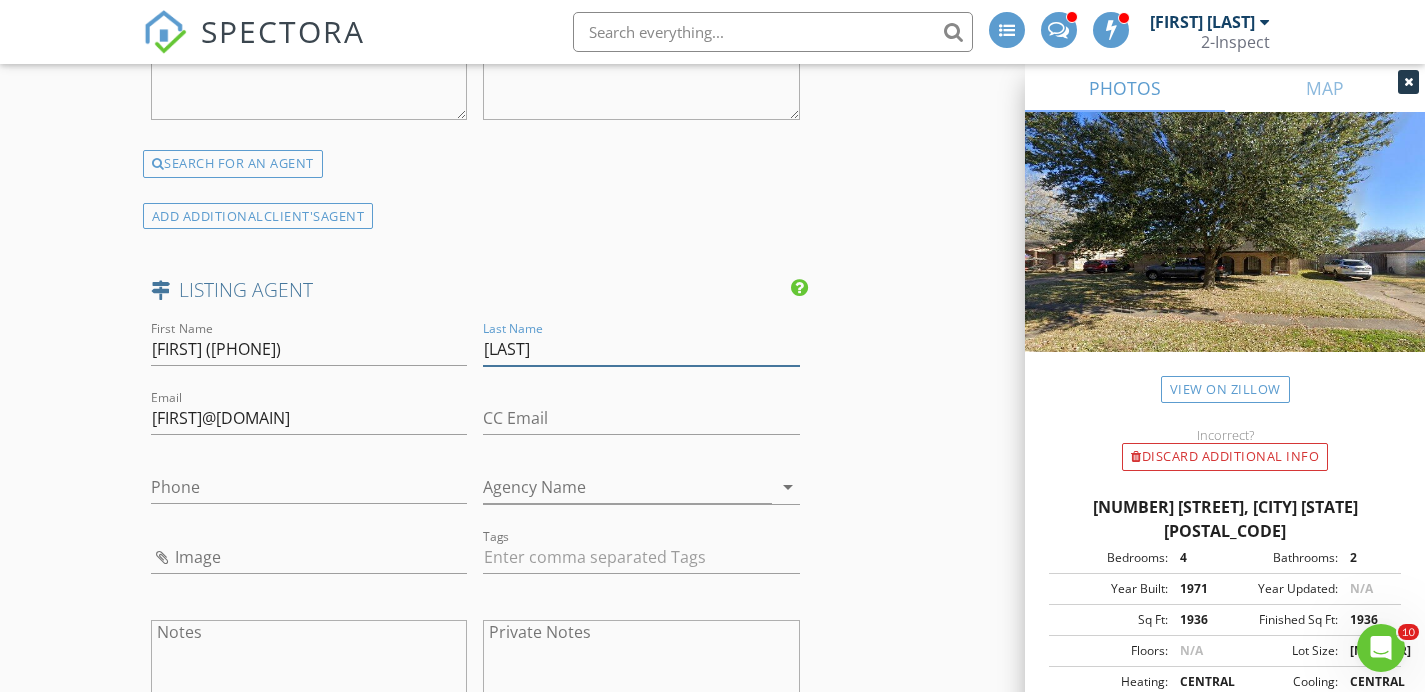 type on "Corkill" 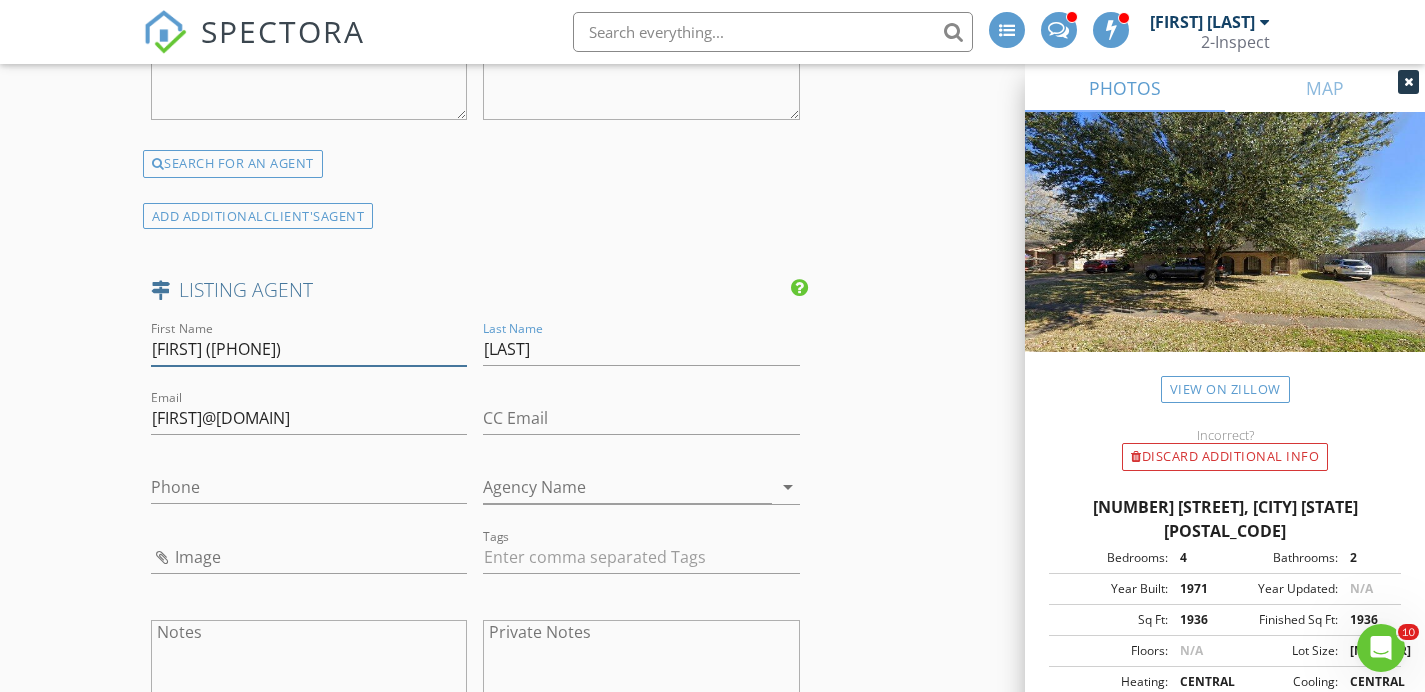 click on "Marita (281) 543-8189" at bounding box center [309, 349] 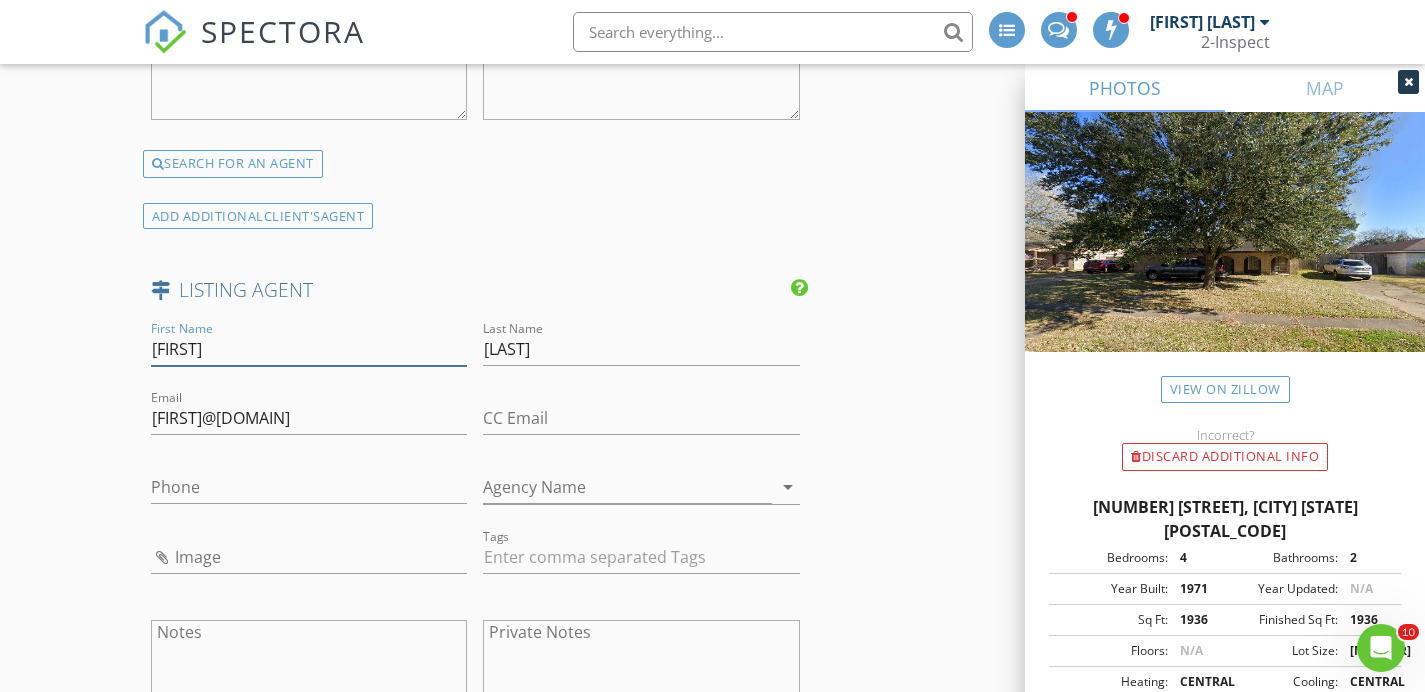 type on "Marita" 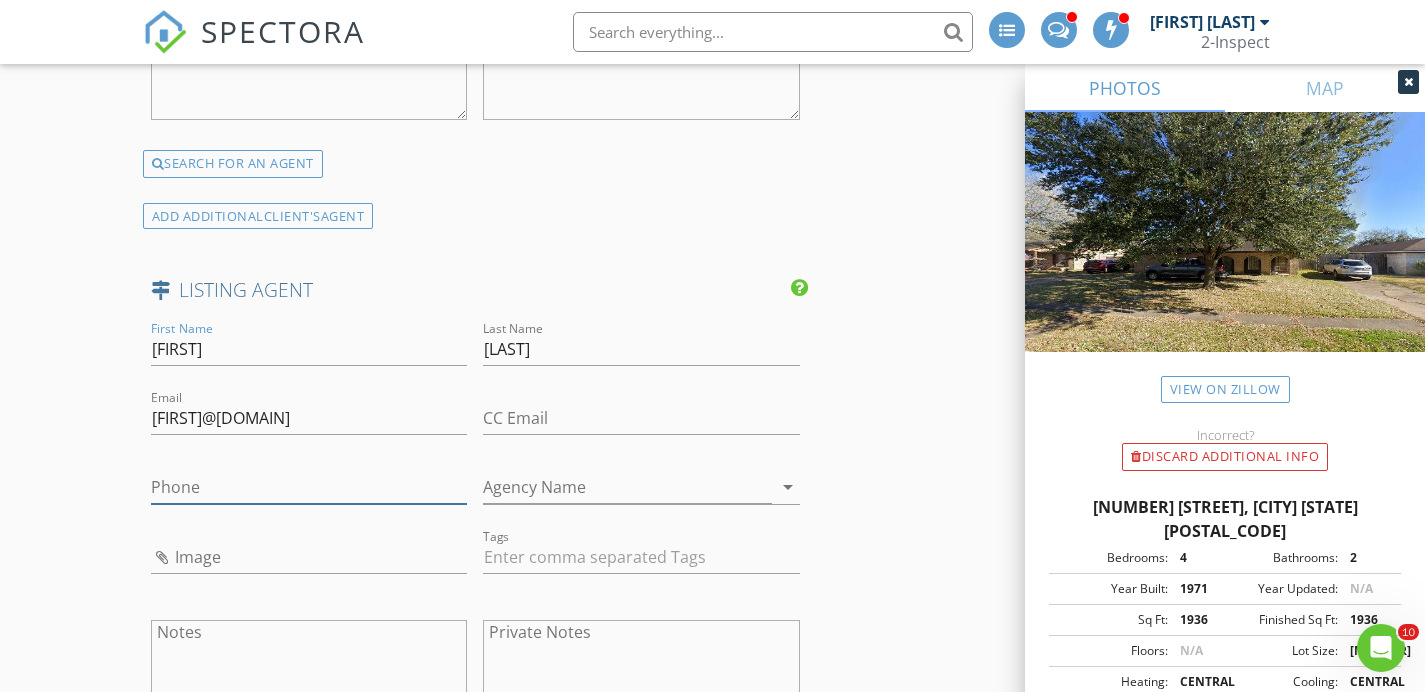 click on "Phone" at bounding box center (309, 487) 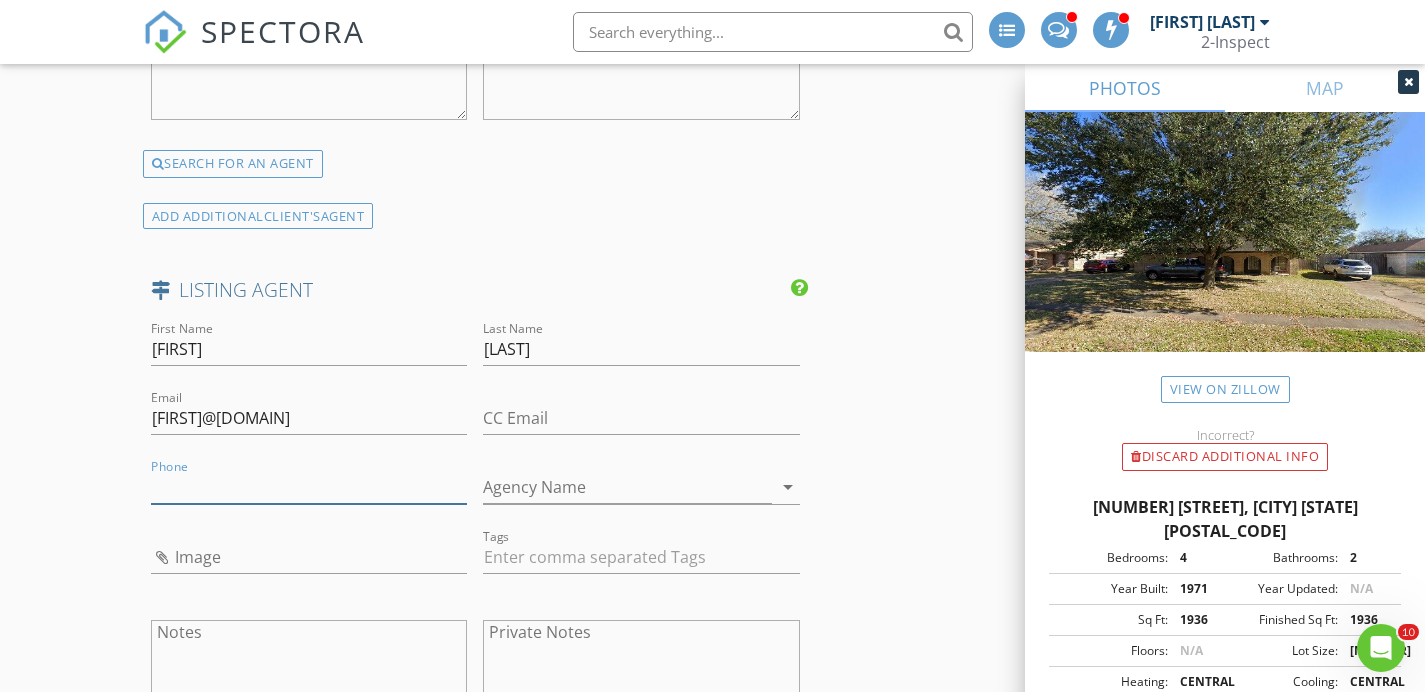 paste on "[PHONE]" 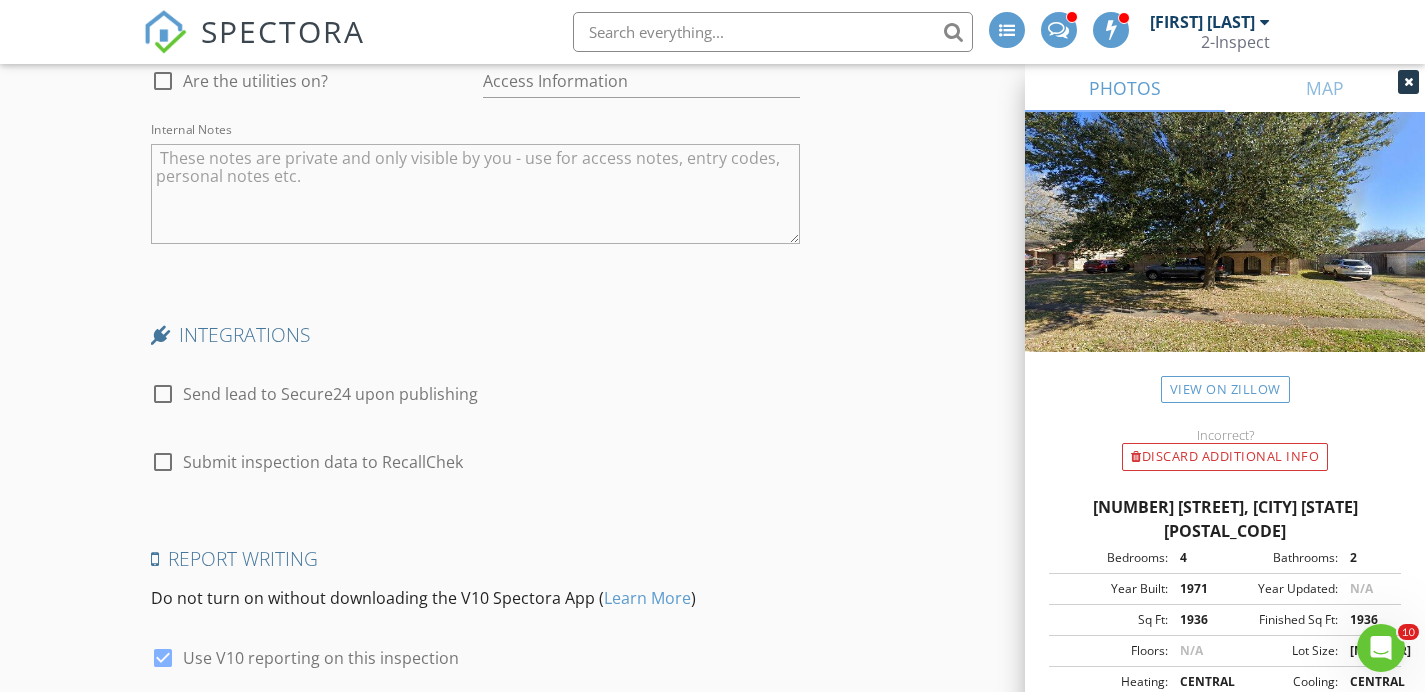 scroll, scrollTop: 4526, scrollLeft: 0, axis: vertical 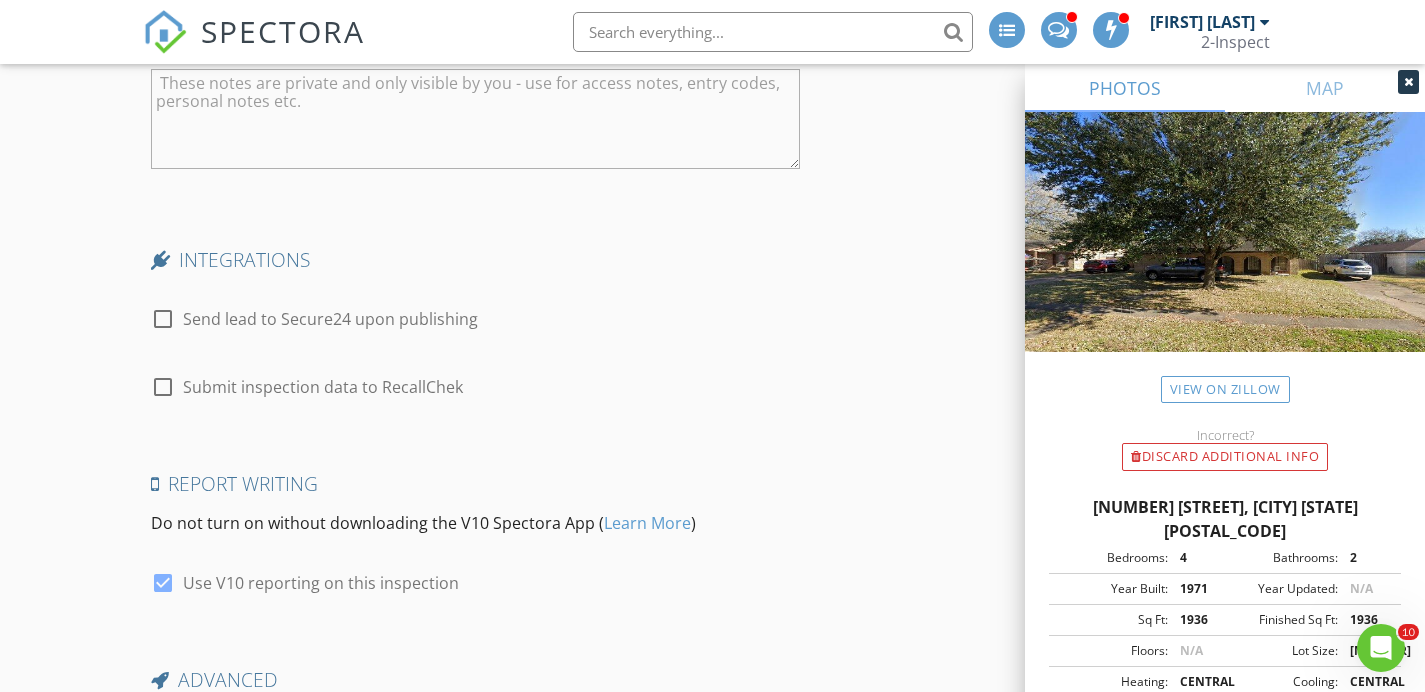 type on "[PHONE]" 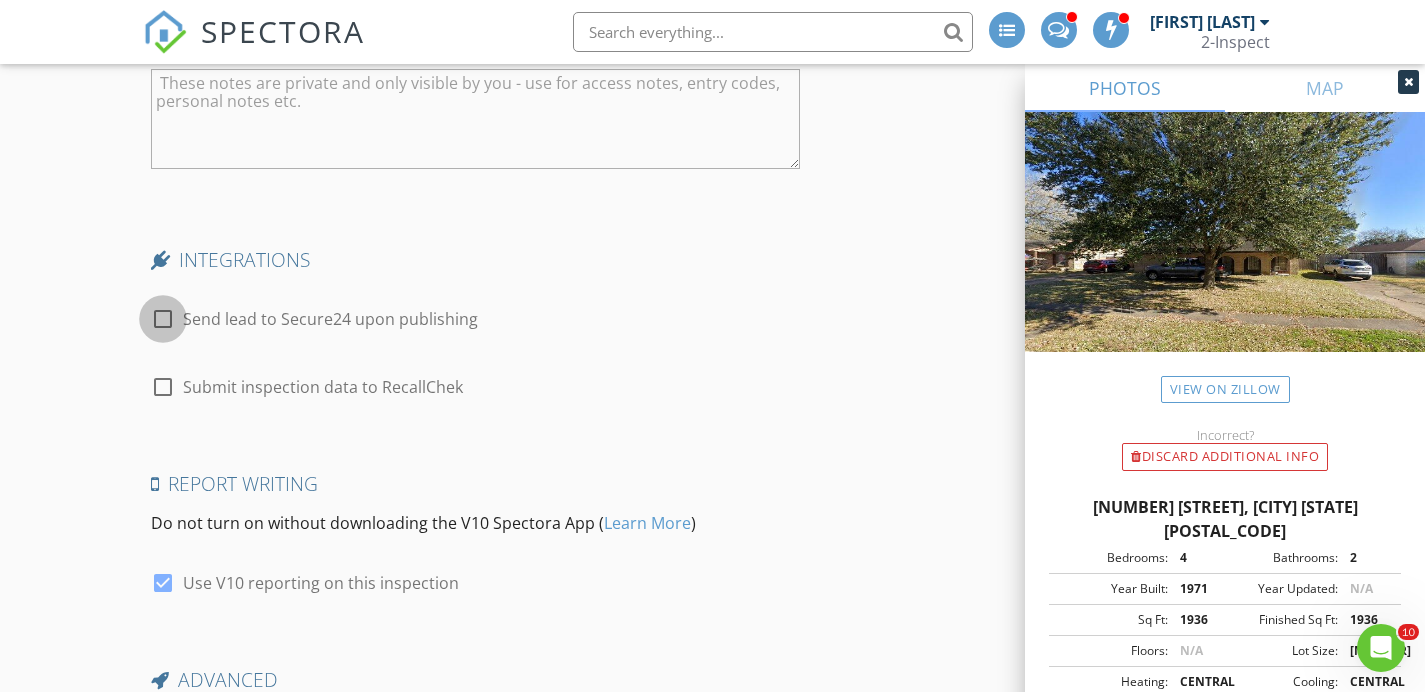 click at bounding box center [163, 319] 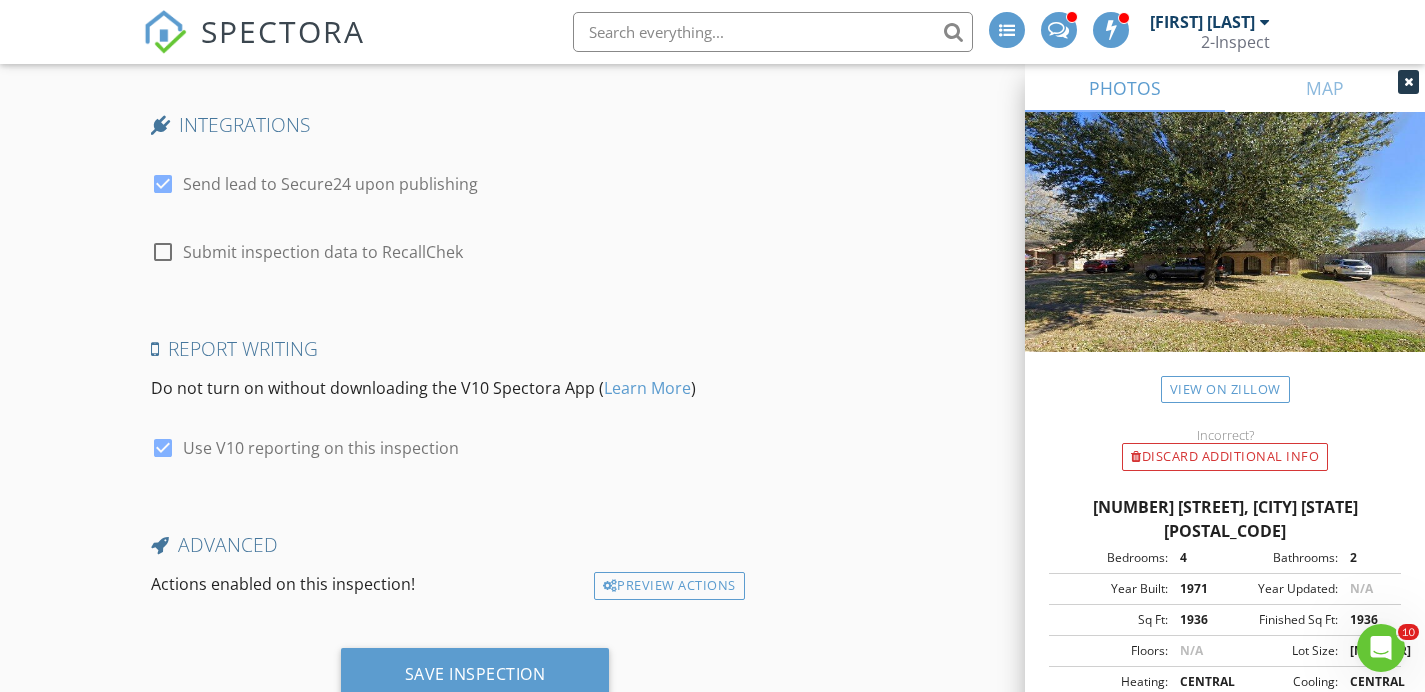 scroll, scrollTop: 4734, scrollLeft: 0, axis: vertical 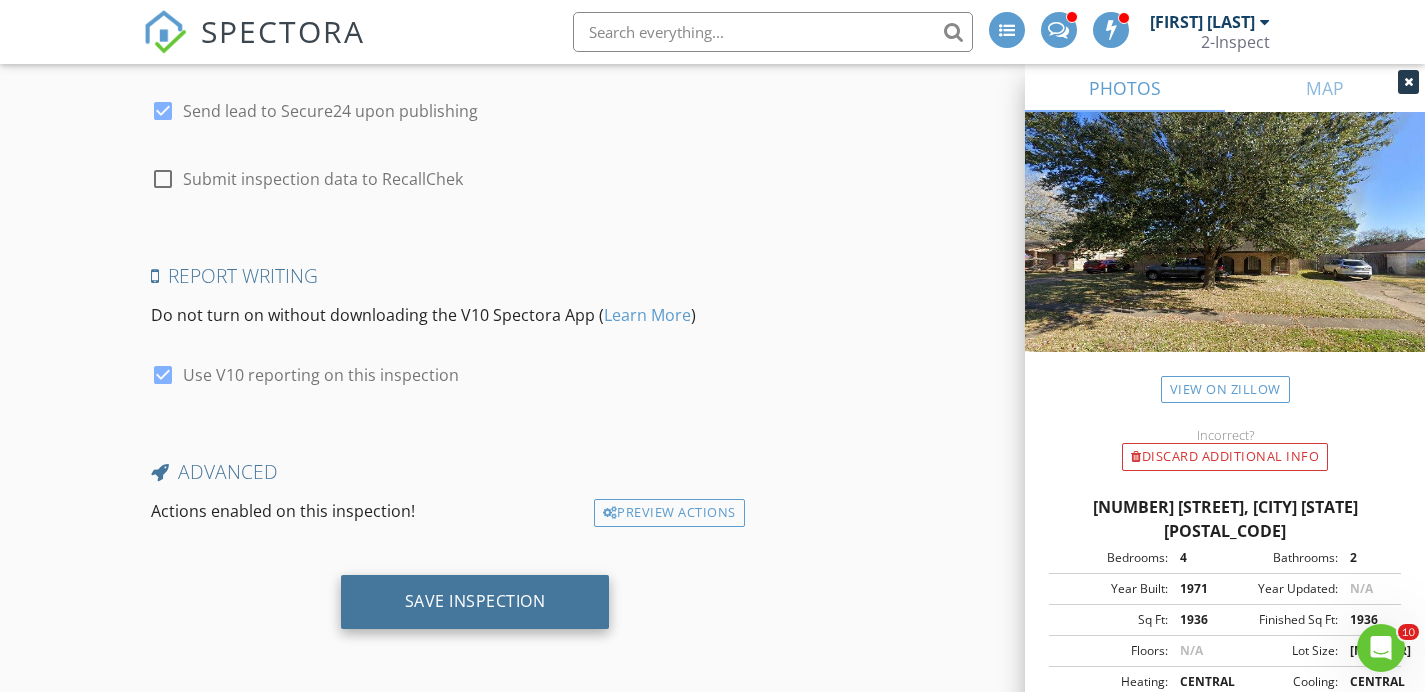 click on "Save Inspection" at bounding box center (475, 601) 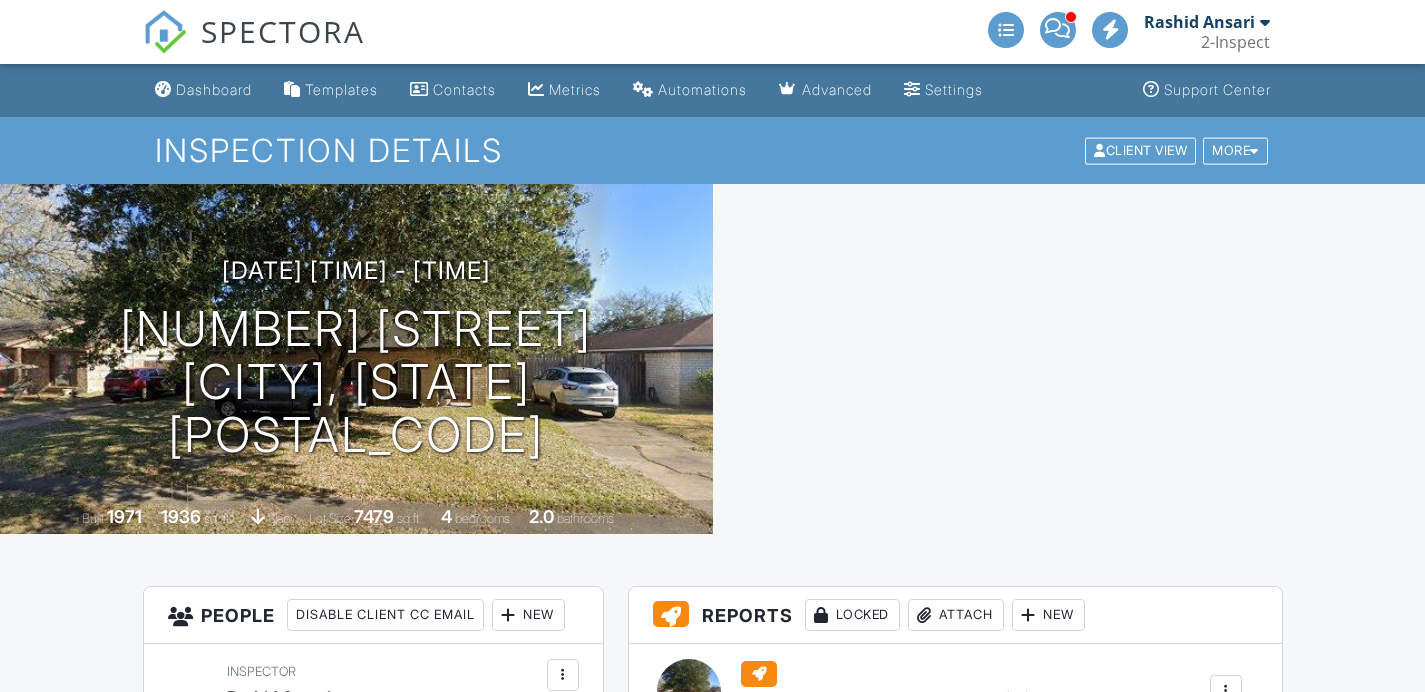 scroll, scrollTop: 0, scrollLeft: 0, axis: both 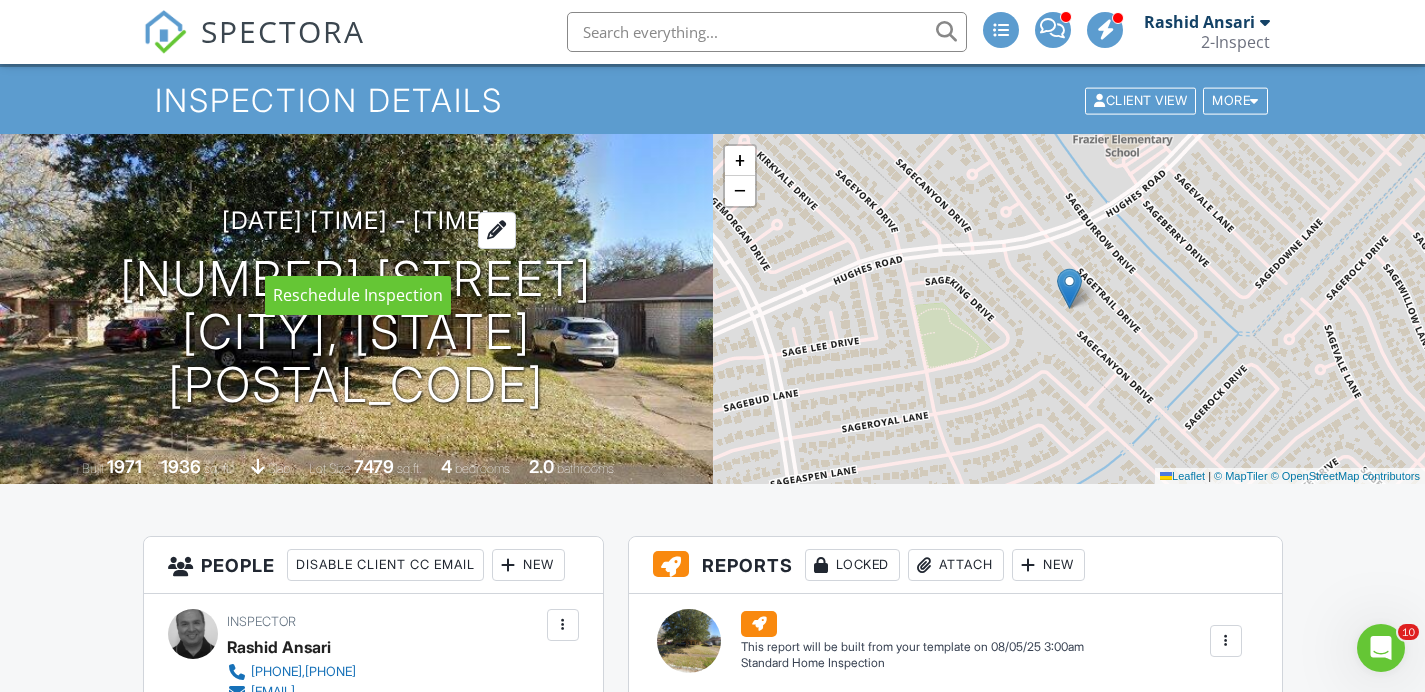 click on "08/05/2025  9:00 am
- 12:00 pm" at bounding box center (356, 220) 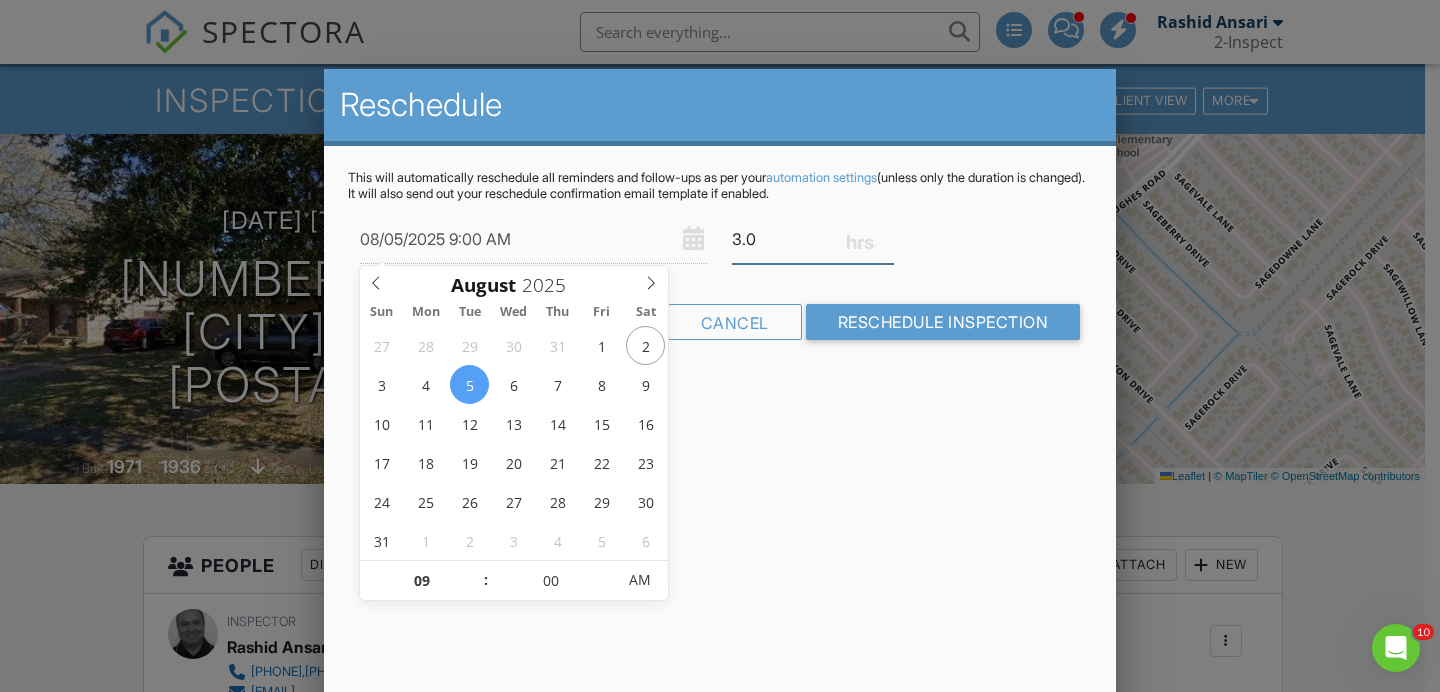 click on "3.0" at bounding box center (813, 239) 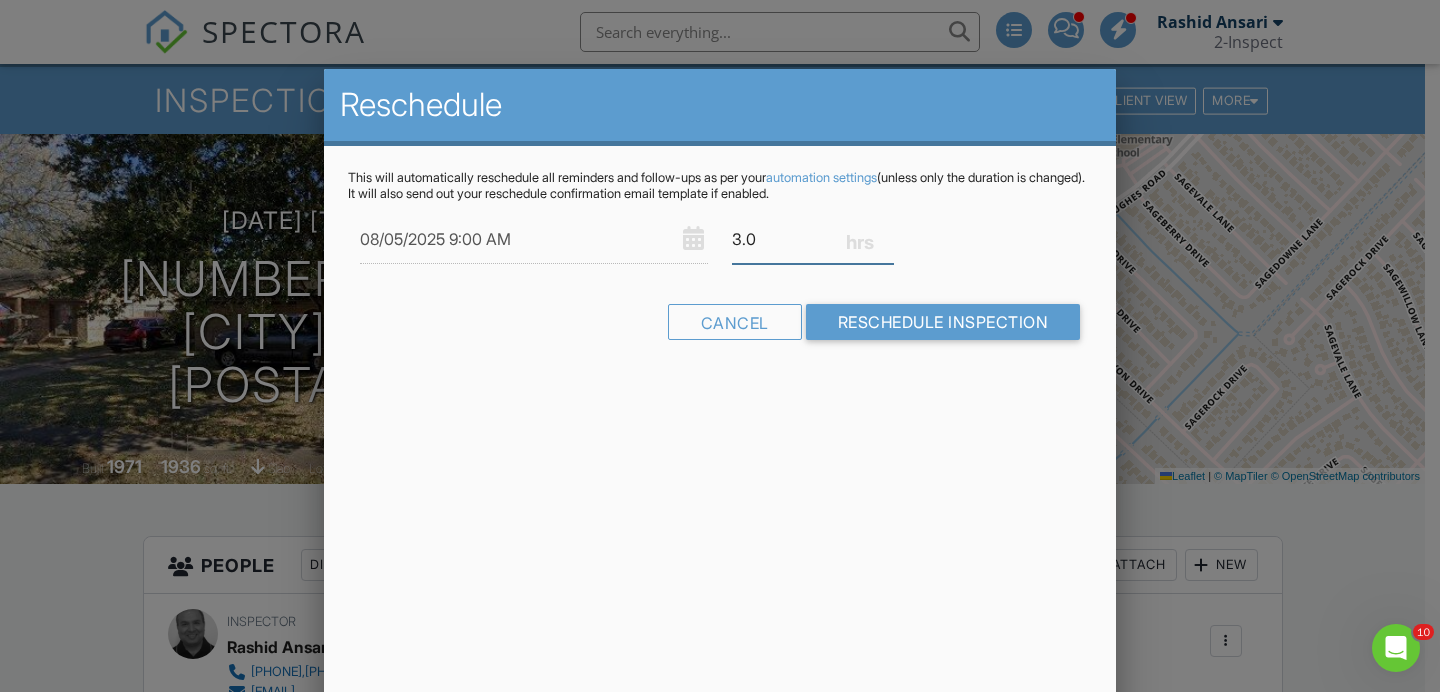 click on "3.0" at bounding box center [813, 239] 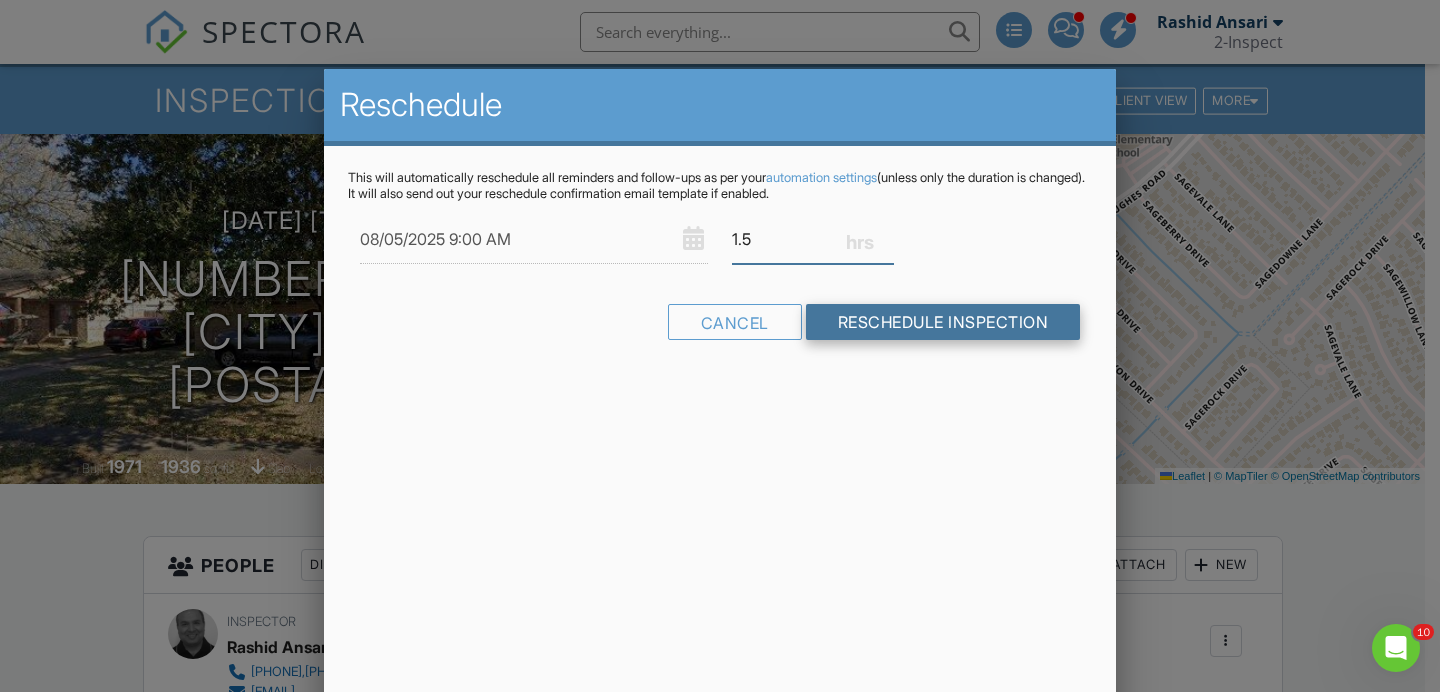 type on "1.5" 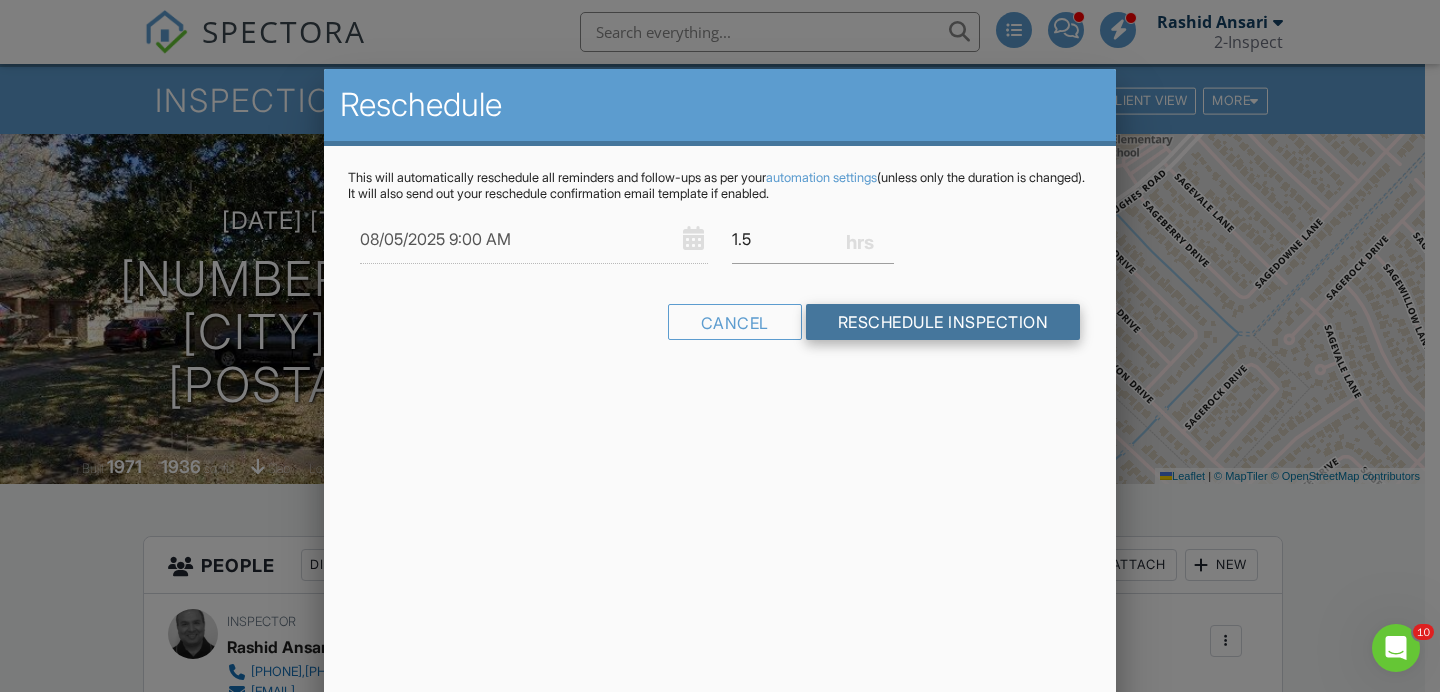 click on "Reschedule Inspection" at bounding box center (943, 322) 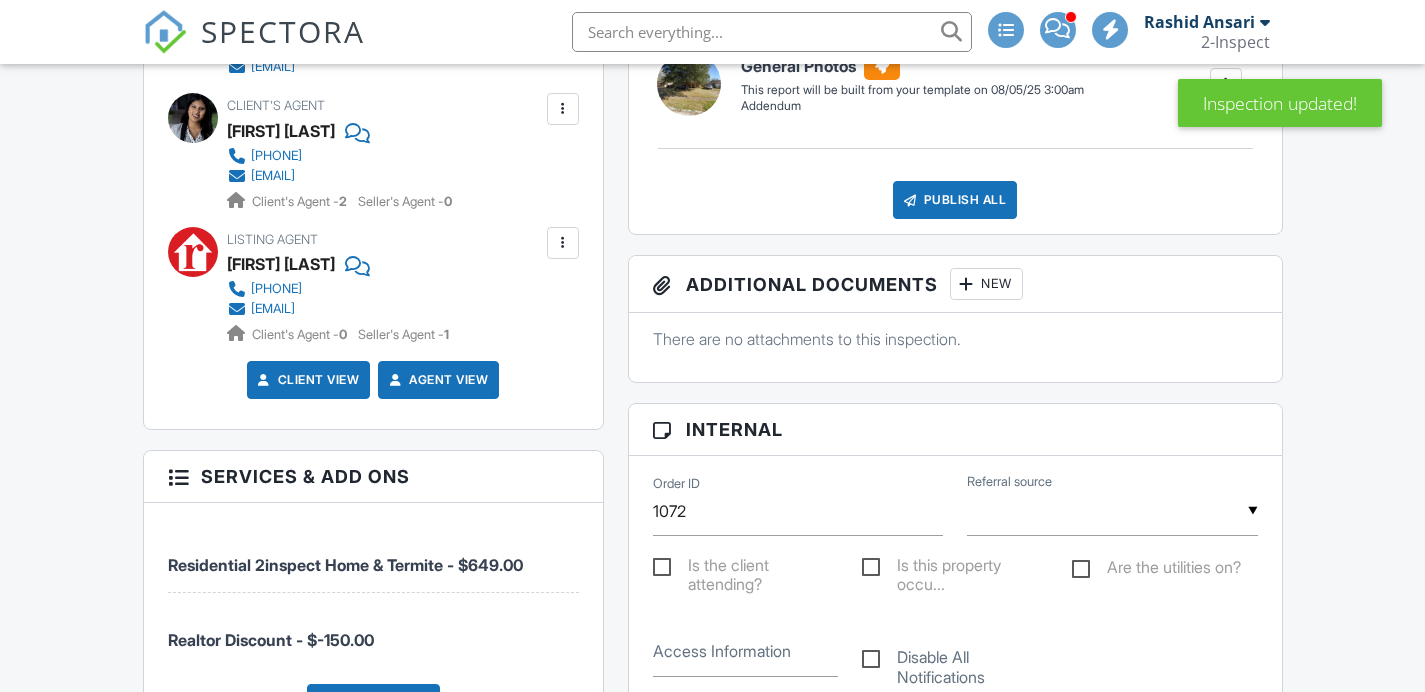 scroll, scrollTop: 1140, scrollLeft: 0, axis: vertical 